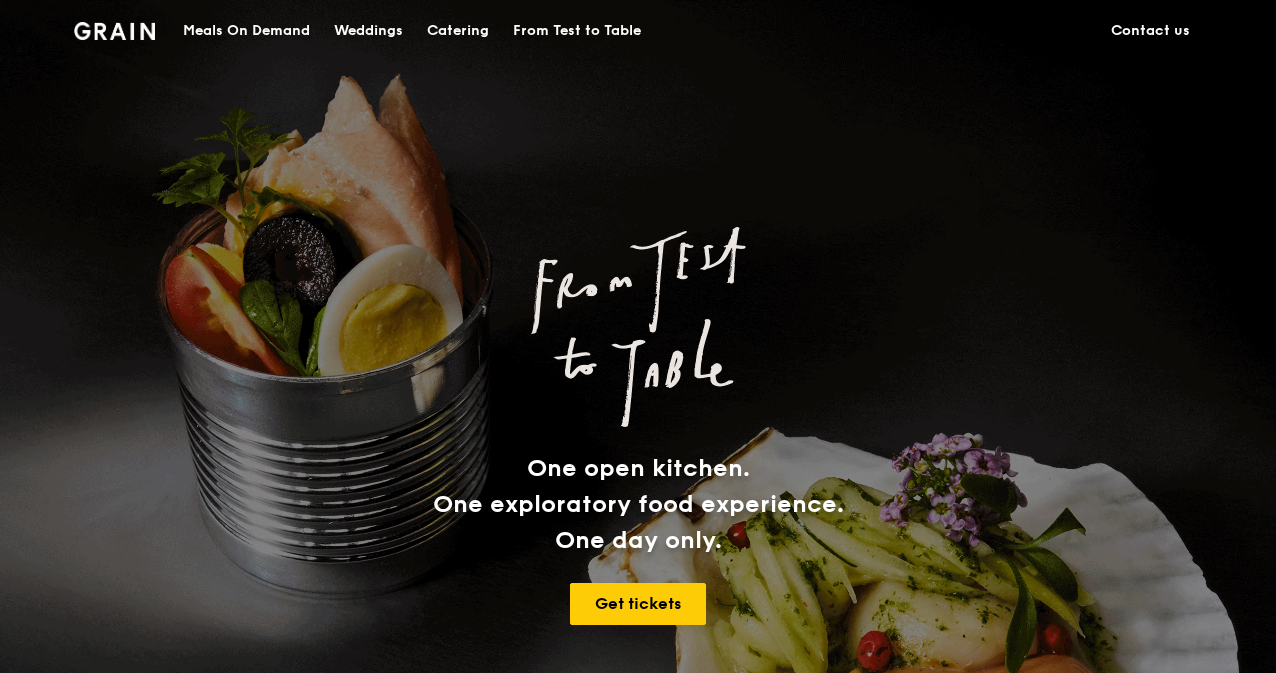scroll, scrollTop: 0, scrollLeft: 0, axis: both 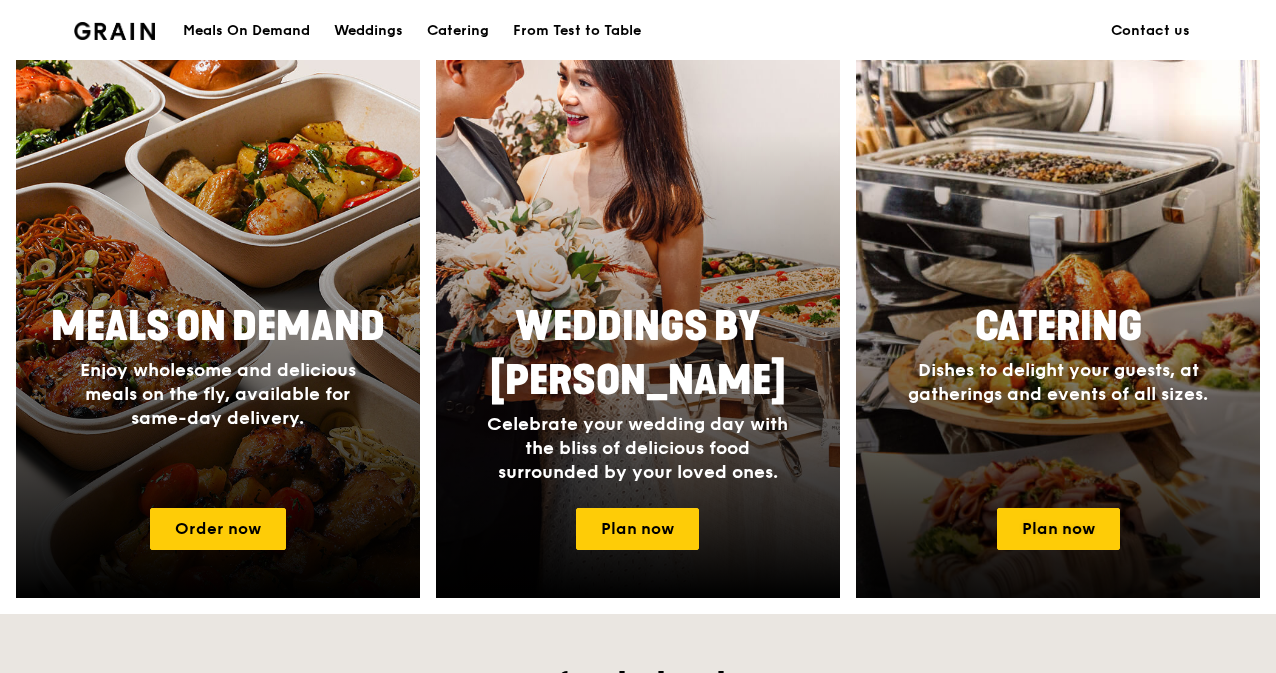 click on "Catering Dishes to delight your guests, at gatherings and events of all sizes." at bounding box center (1058, 392) 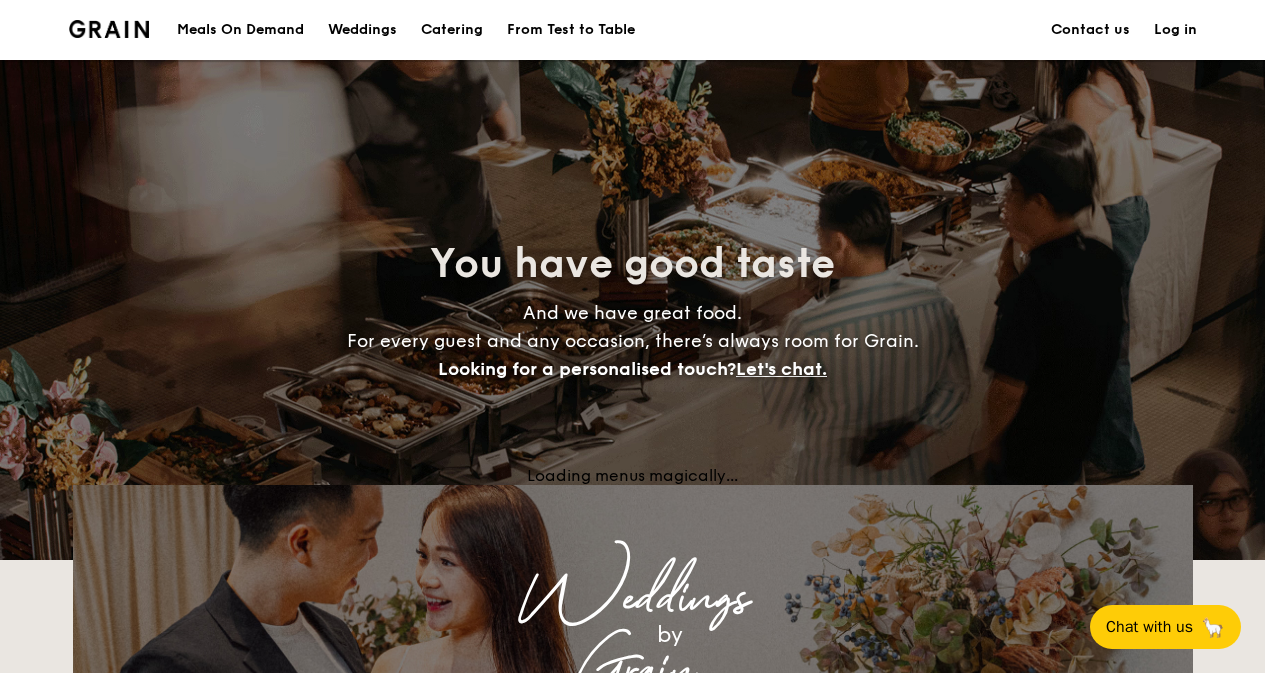 scroll, scrollTop: 0, scrollLeft: 0, axis: both 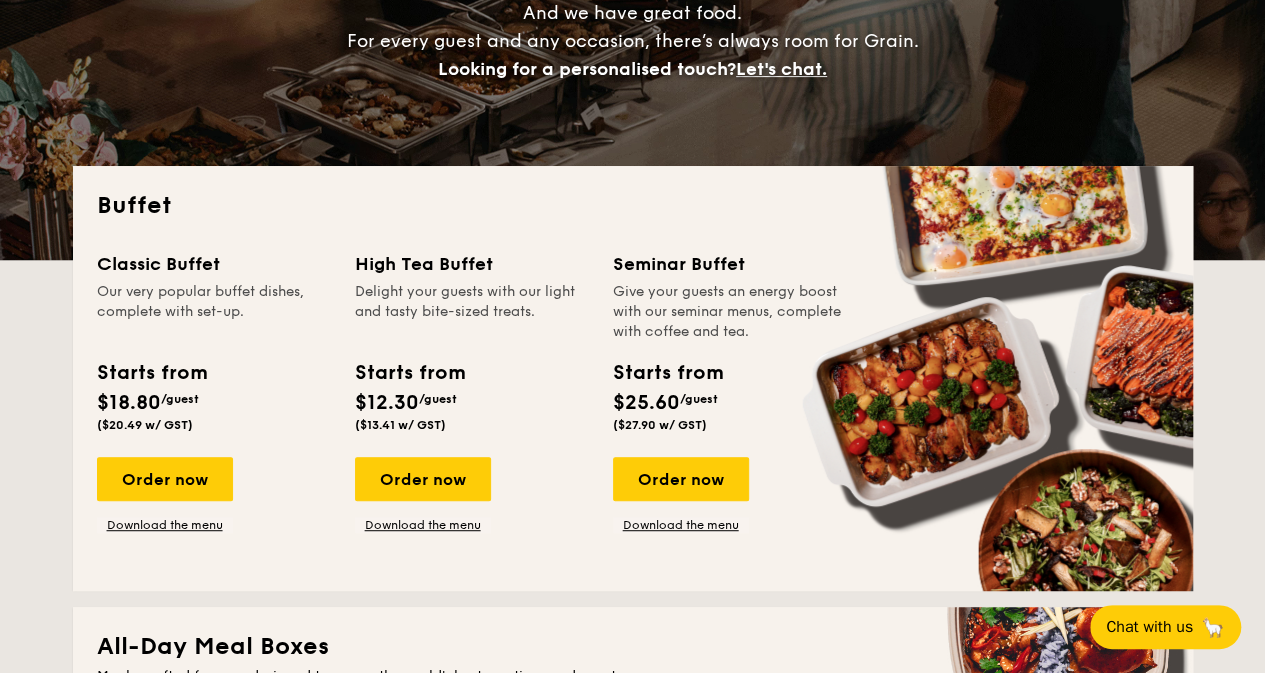 click on "Classic Buffet
Our very popular buffet dishes, complete with set-up.
Starts from
$18.80
/guest
($20.49 w/ GST)
Order now
Download the menu" at bounding box center [226, 391] 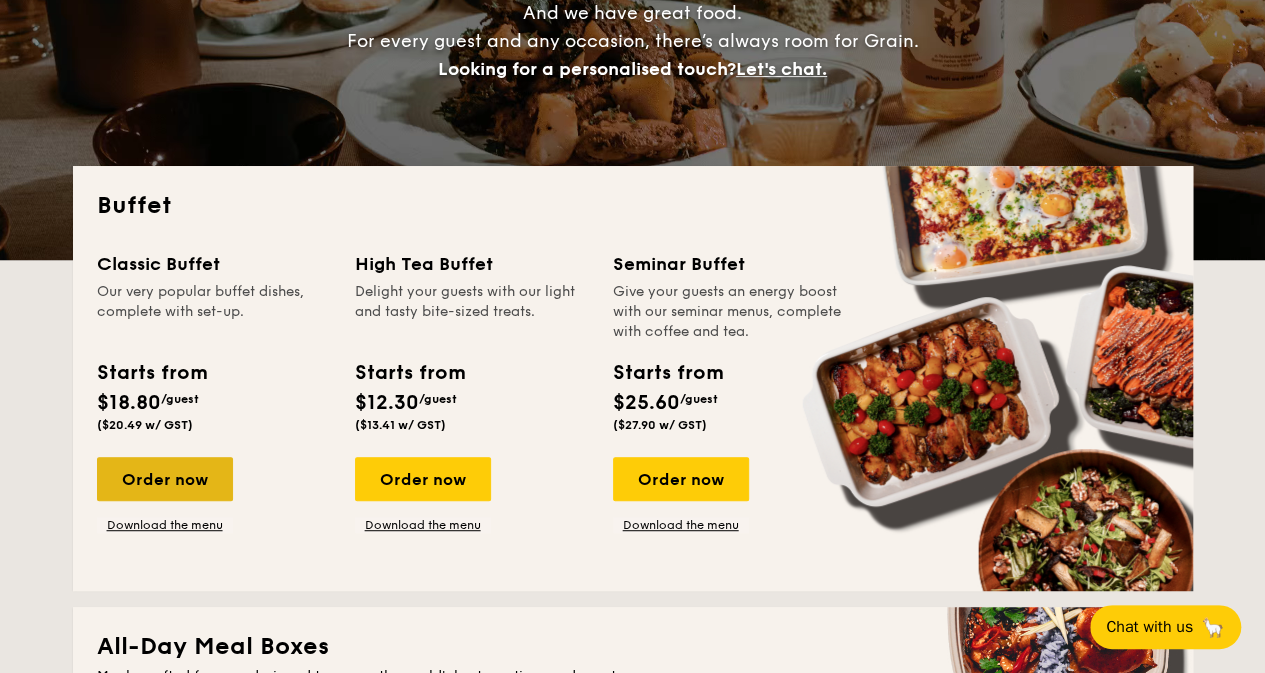 click on "Order now" at bounding box center (165, 479) 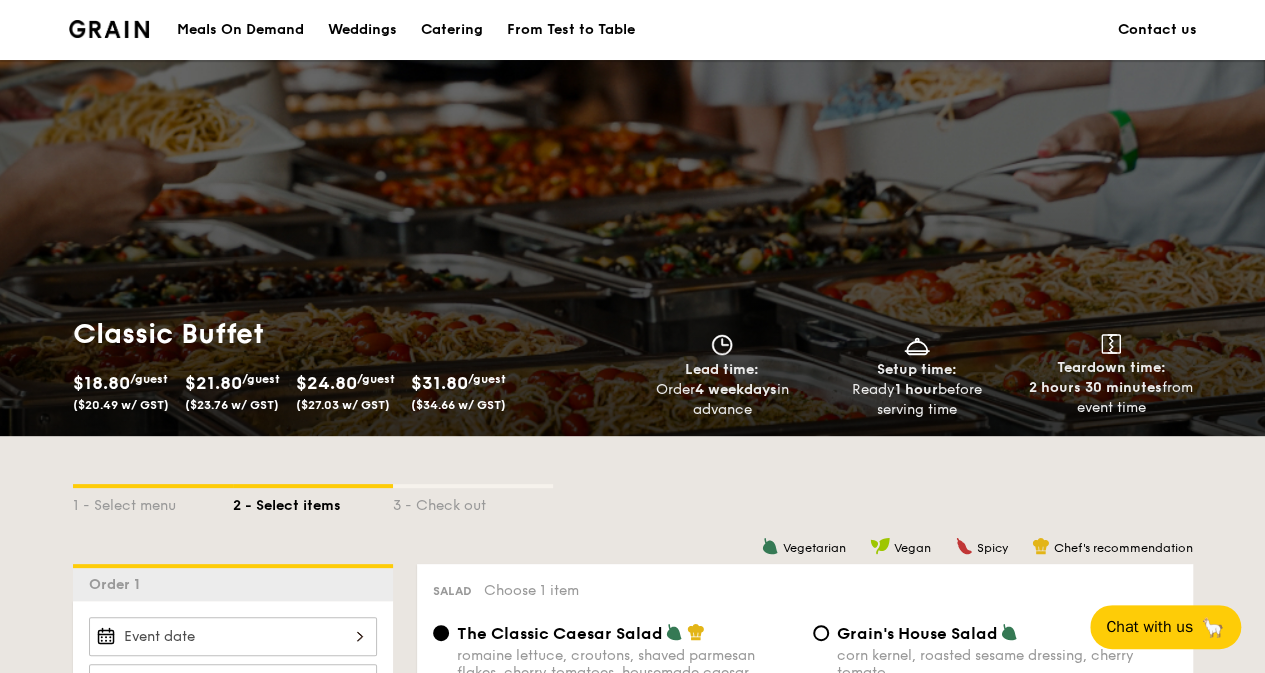 scroll, scrollTop: 200, scrollLeft: 0, axis: vertical 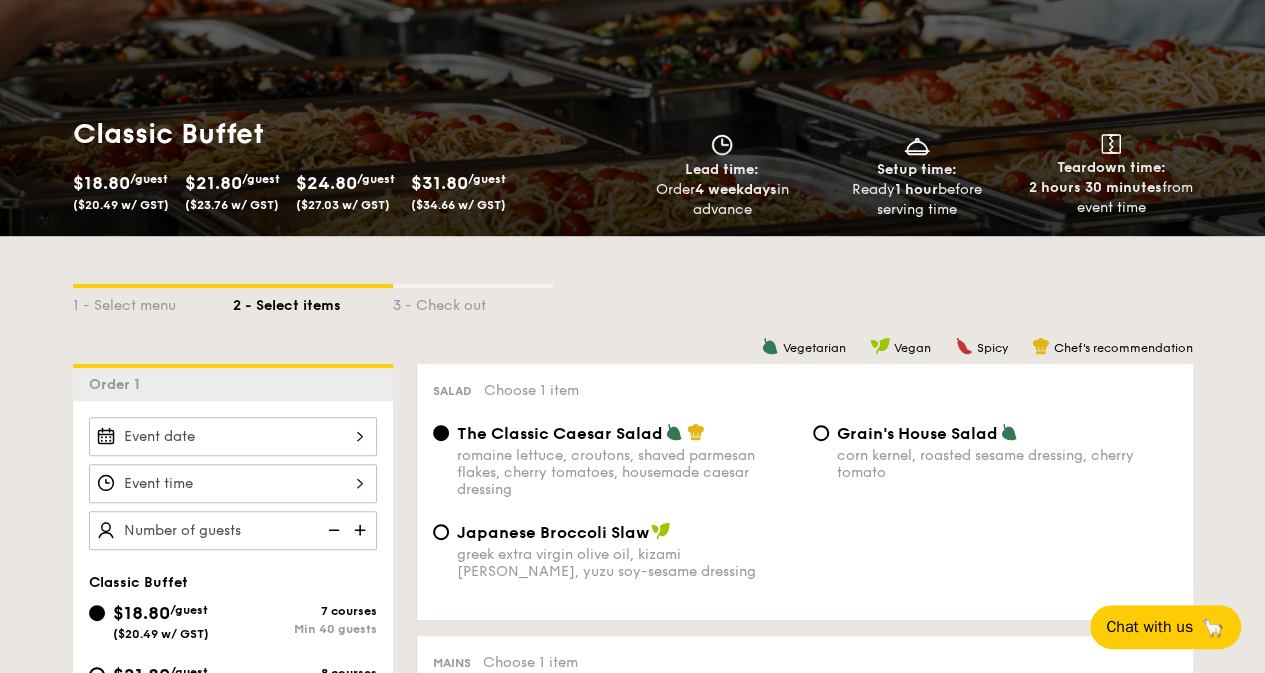 click at bounding box center [362, 530] 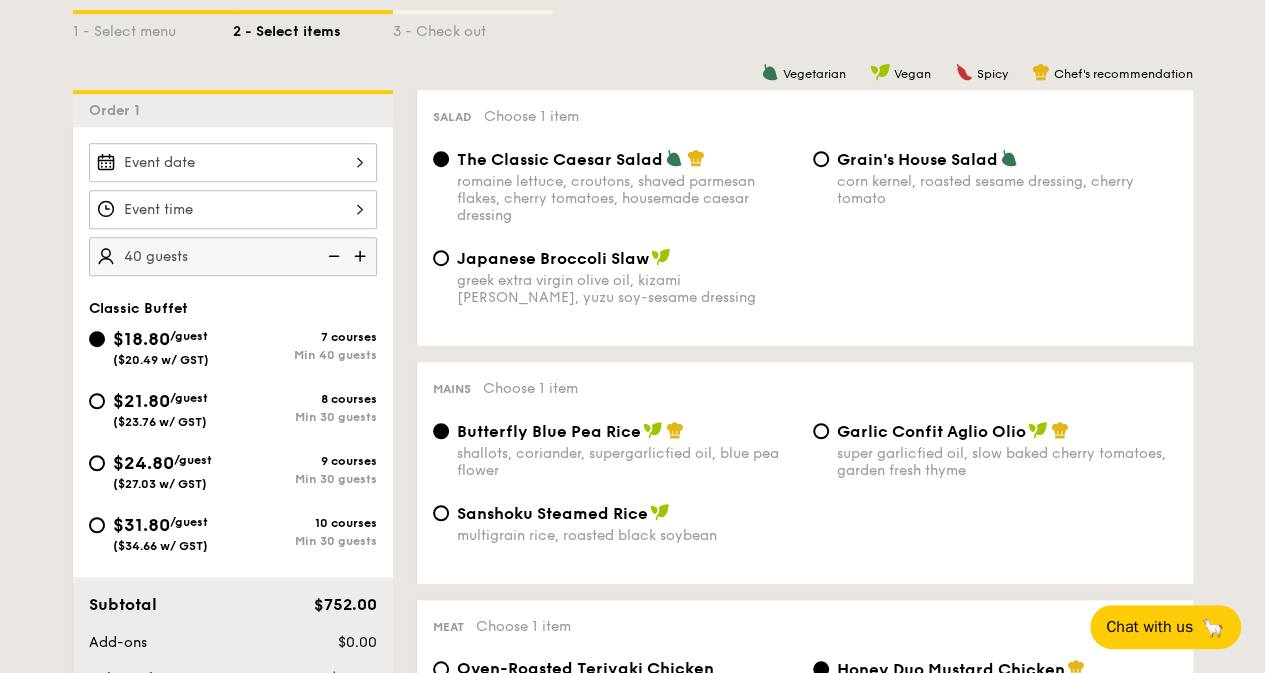 scroll, scrollTop: 500, scrollLeft: 0, axis: vertical 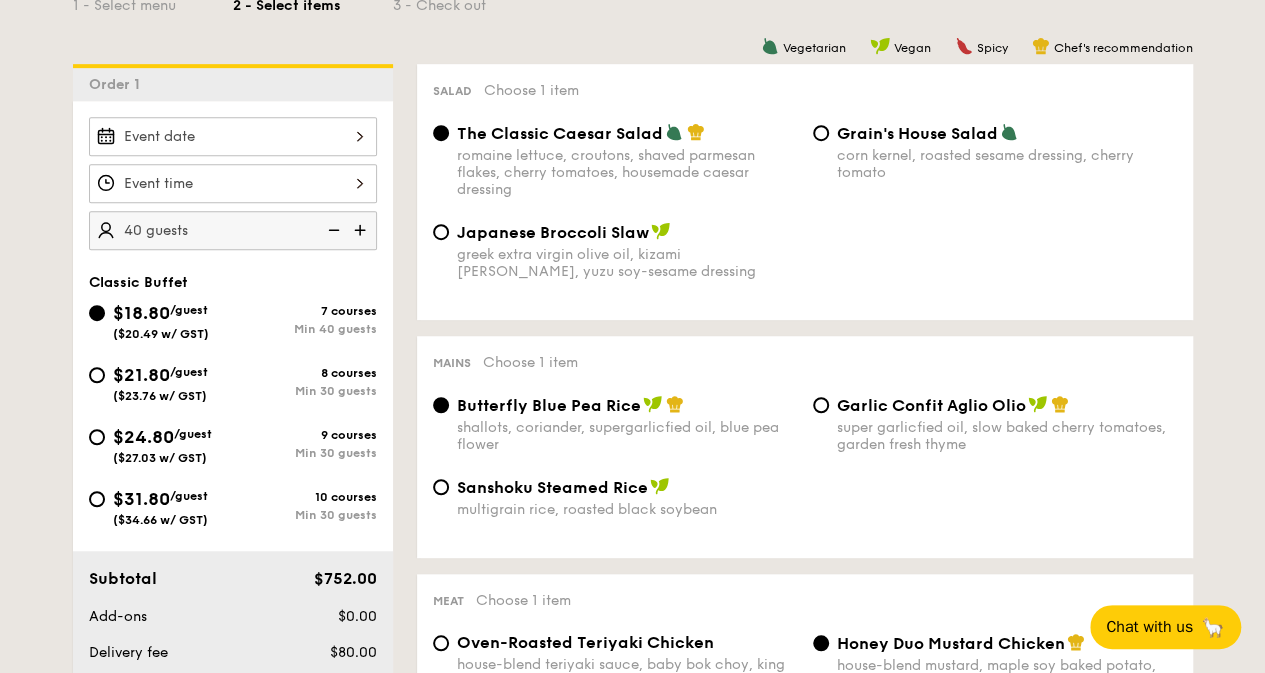 click on "$21.80
/guest
($23.76 w/ GST)" at bounding box center (161, 382) 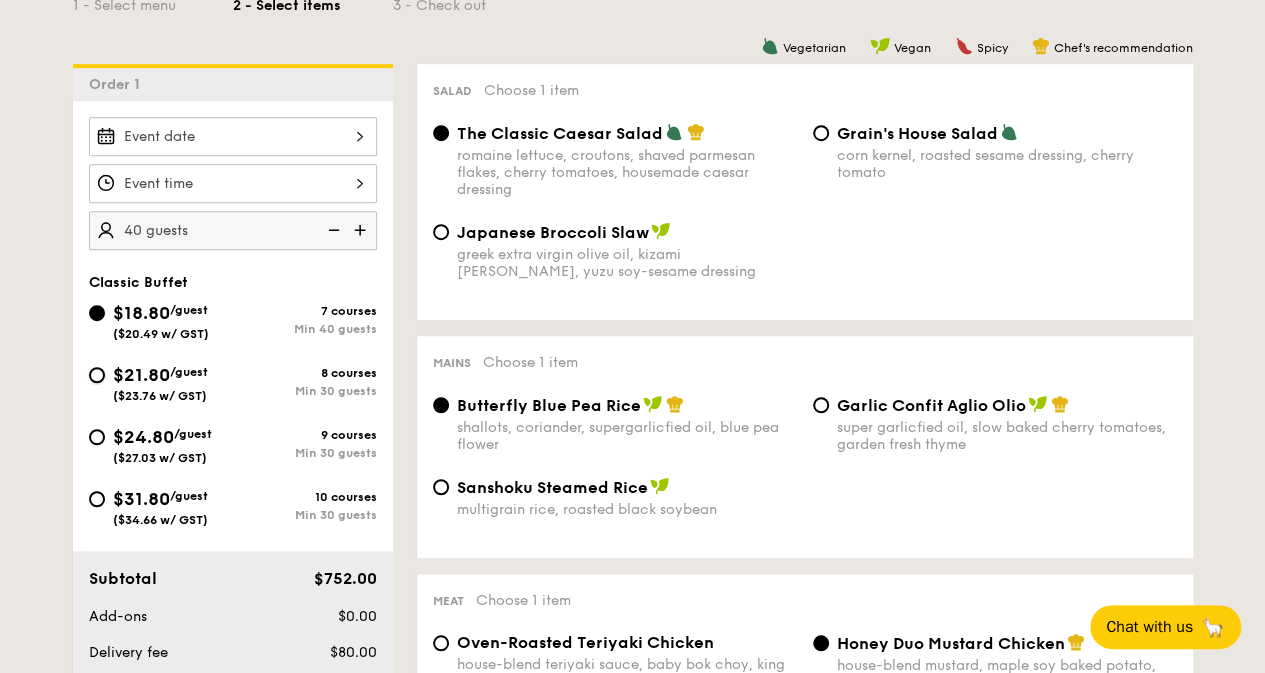 click on "$21.80
/guest
($23.76 w/ GST)
8 courses
Min 30 guests" at bounding box center [97, 375] 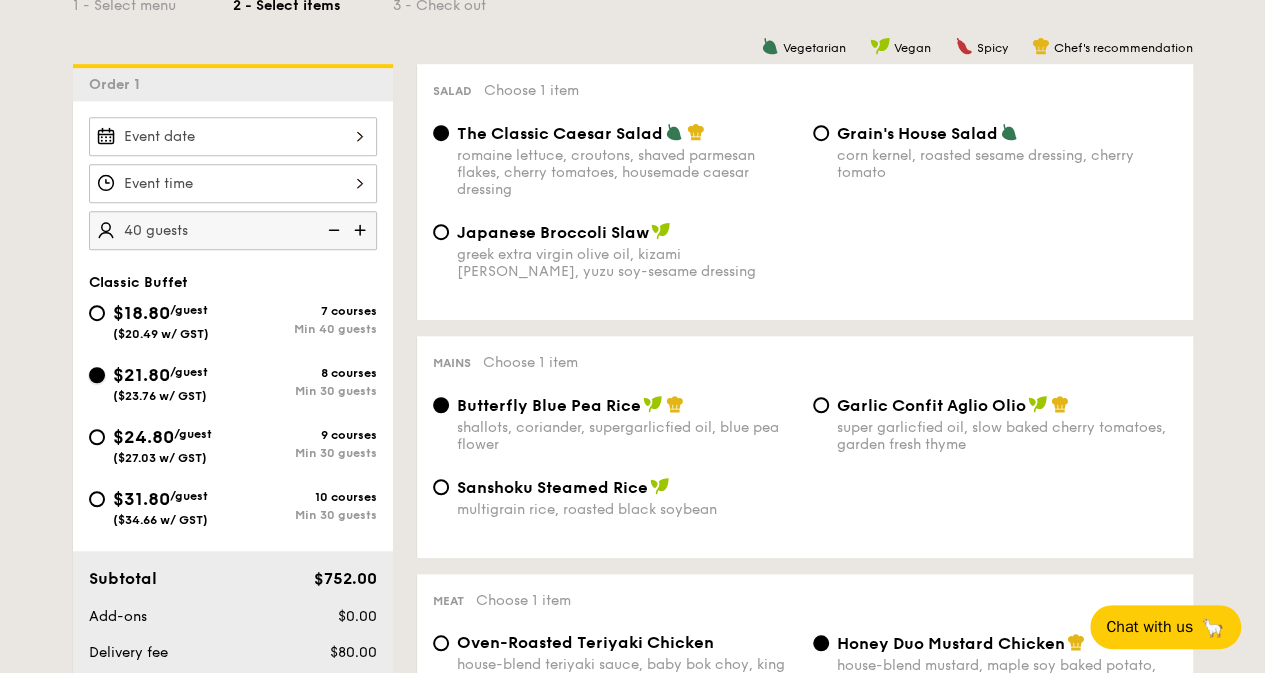 radio on "true" 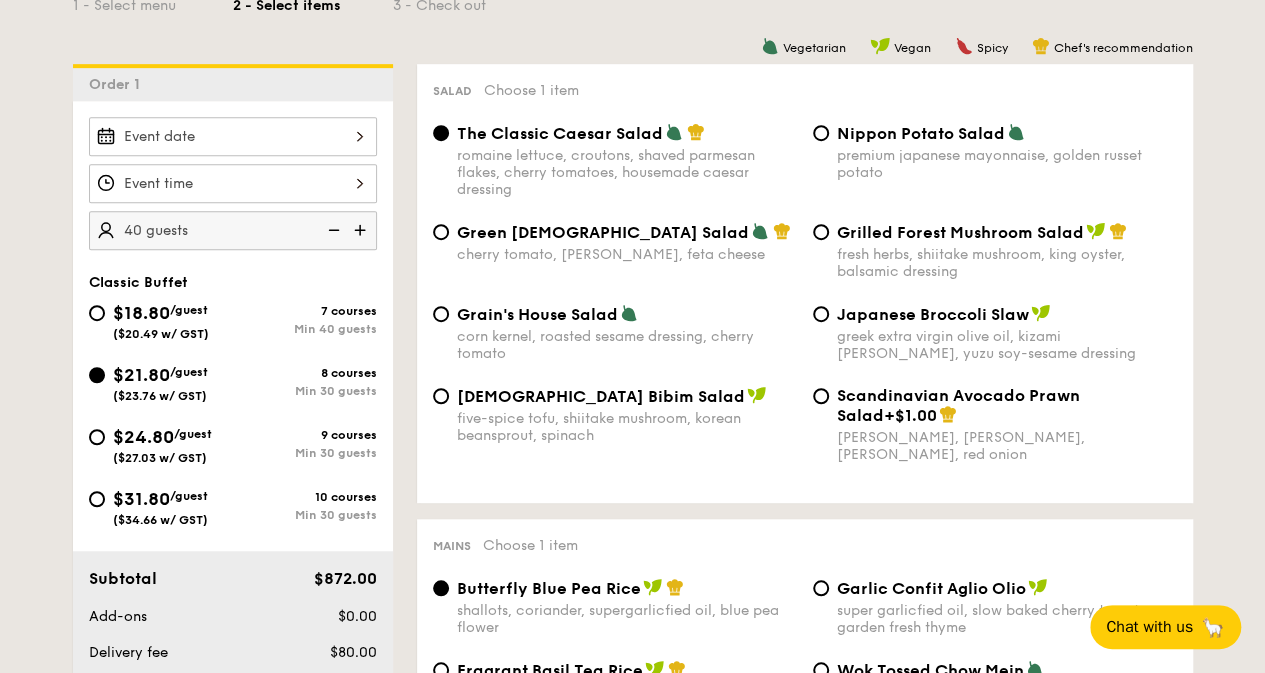 click at bounding box center [332, 230] 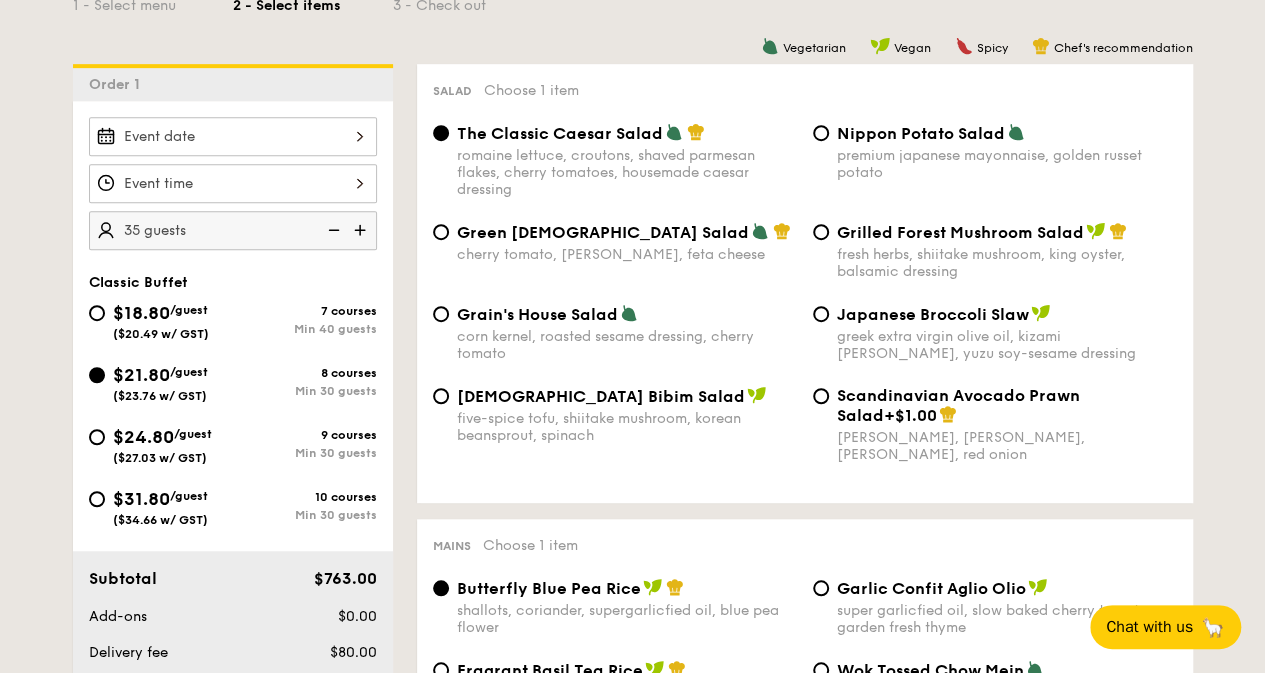 click at bounding box center (332, 230) 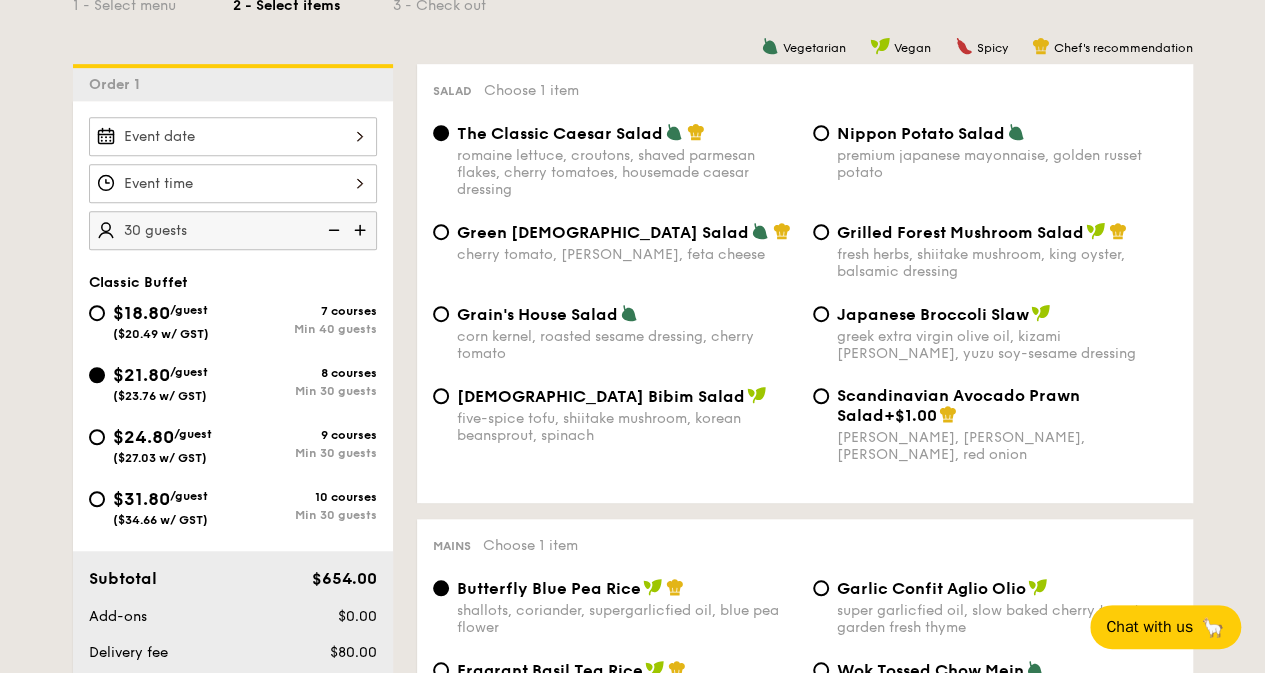 click at bounding box center (332, 230) 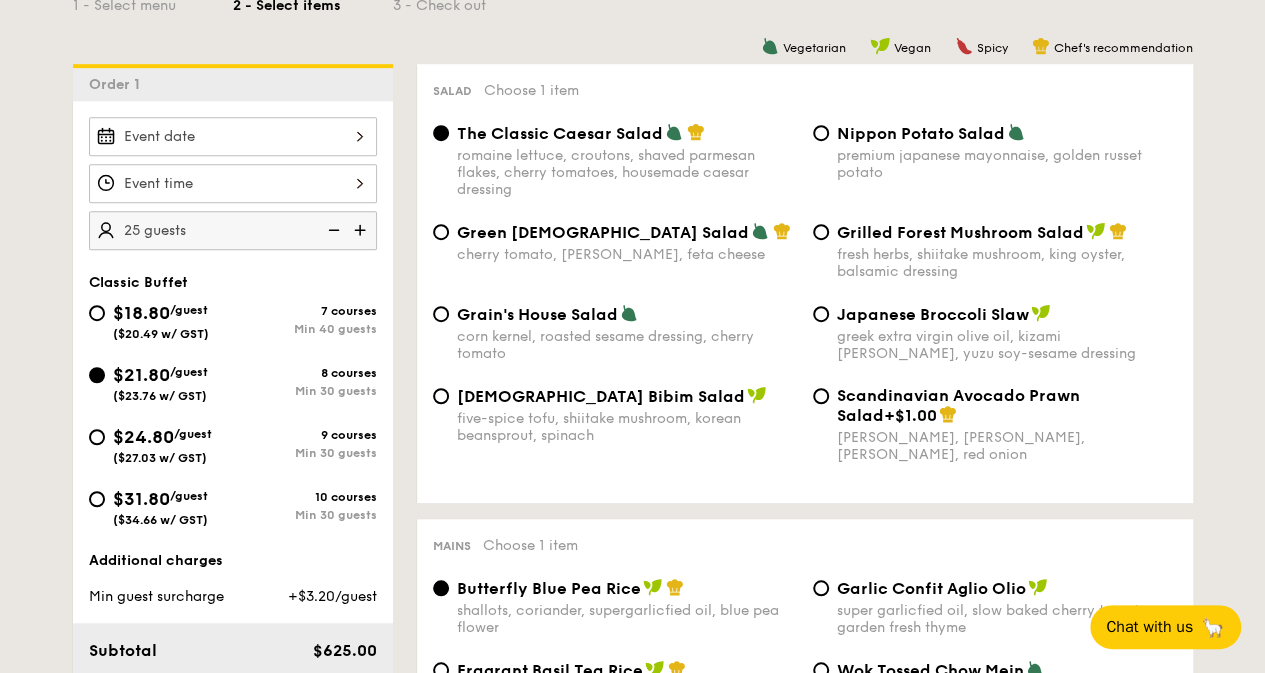 click at bounding box center (332, 230) 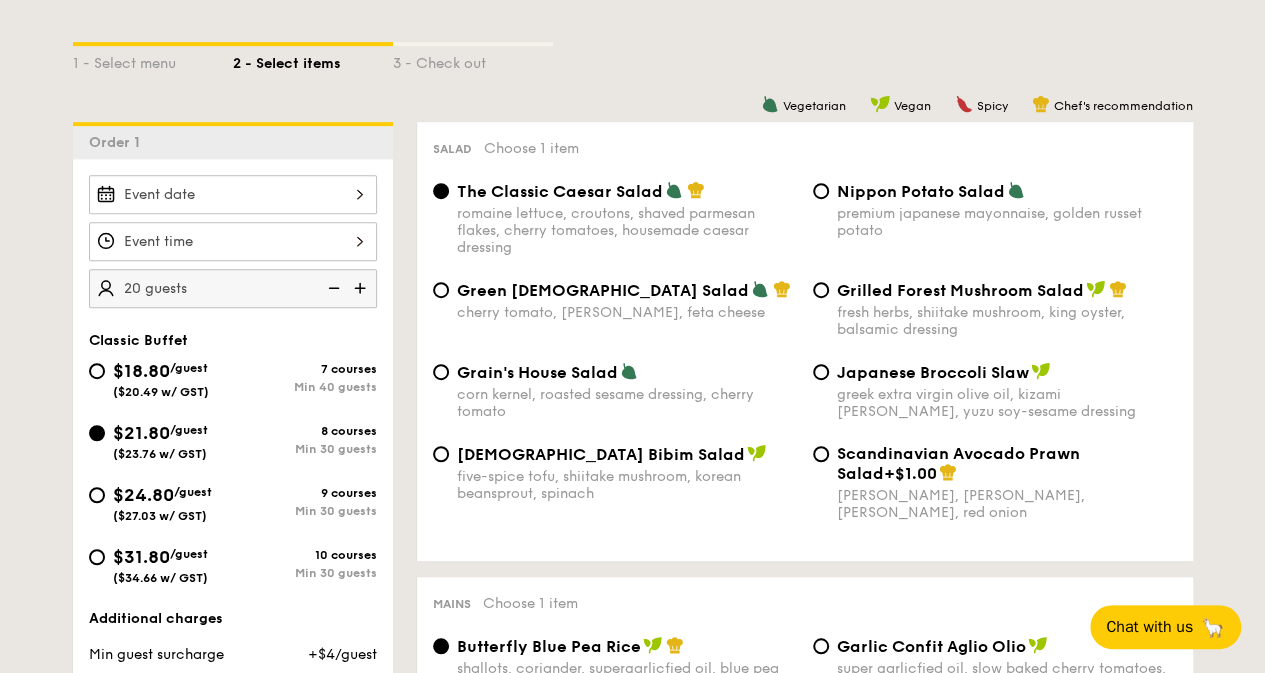 scroll, scrollTop: 400, scrollLeft: 0, axis: vertical 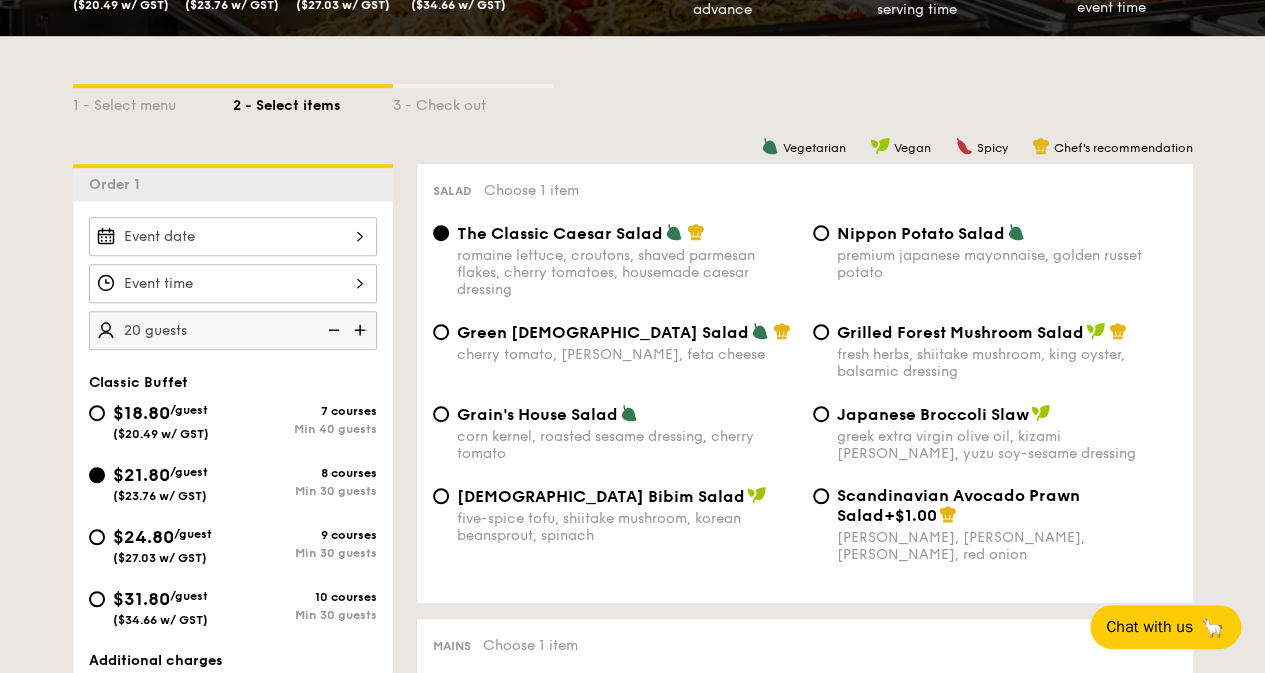 click at bounding box center (362, 330) 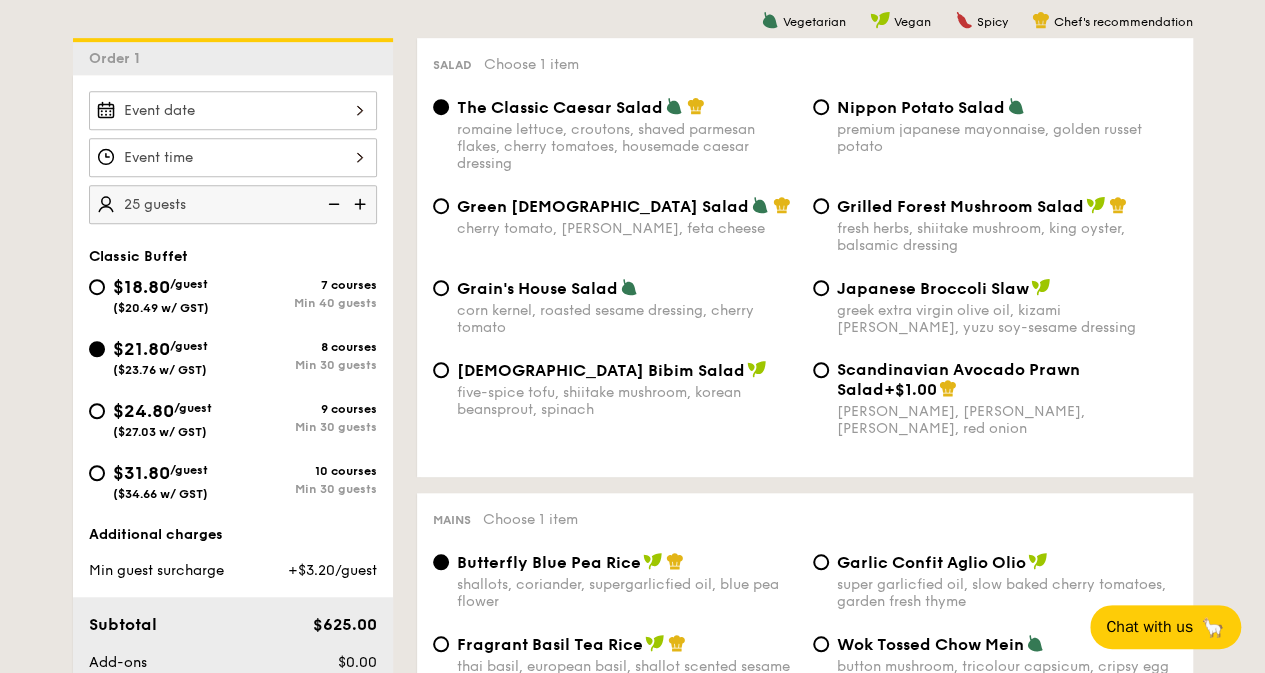 scroll, scrollTop: 500, scrollLeft: 0, axis: vertical 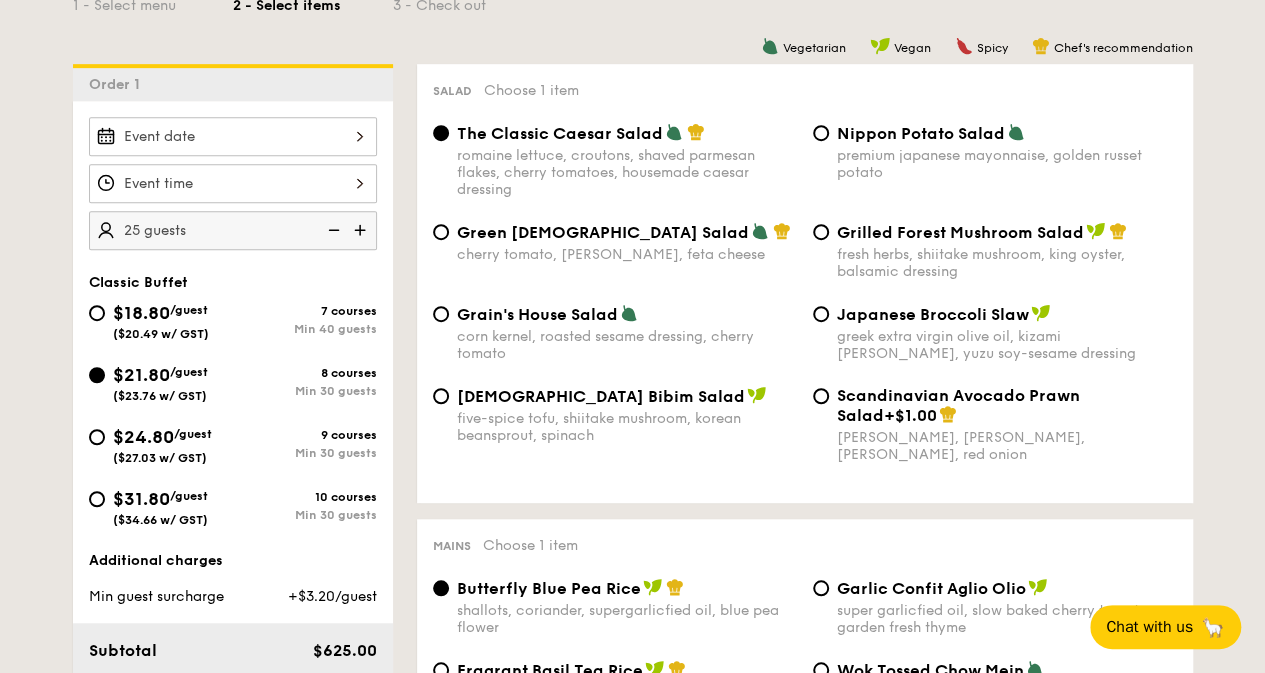 click at bounding box center [362, 230] 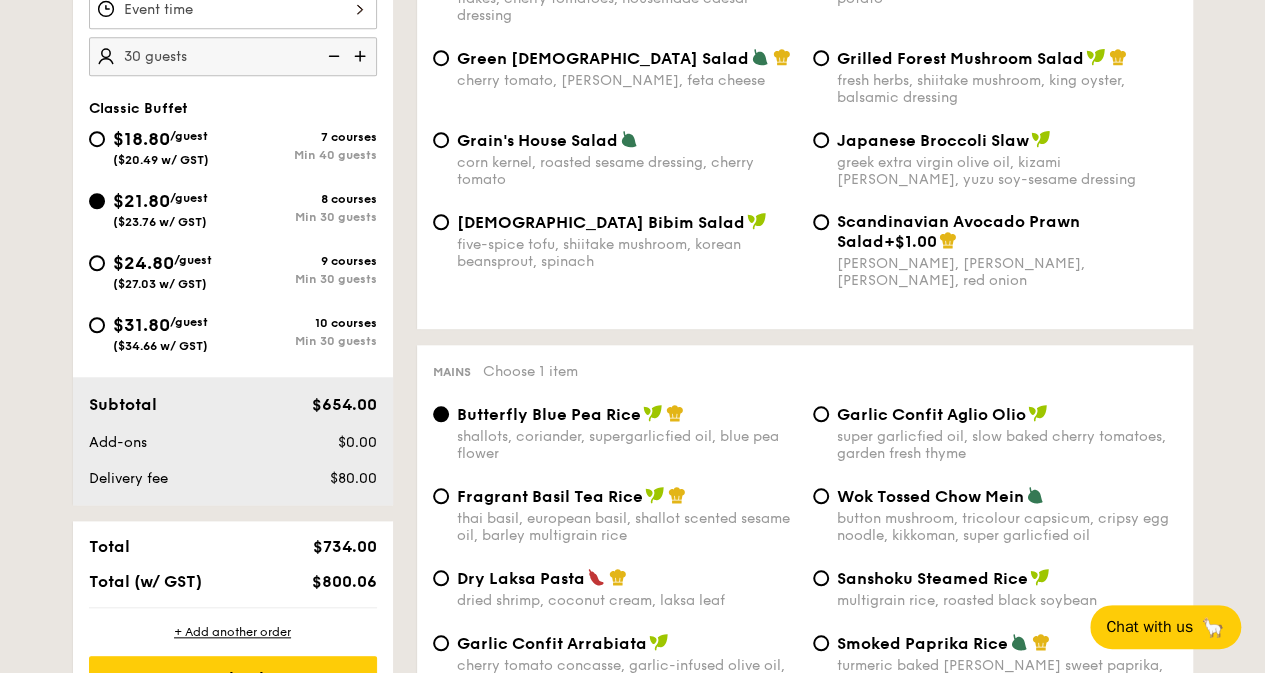 scroll, scrollTop: 500, scrollLeft: 0, axis: vertical 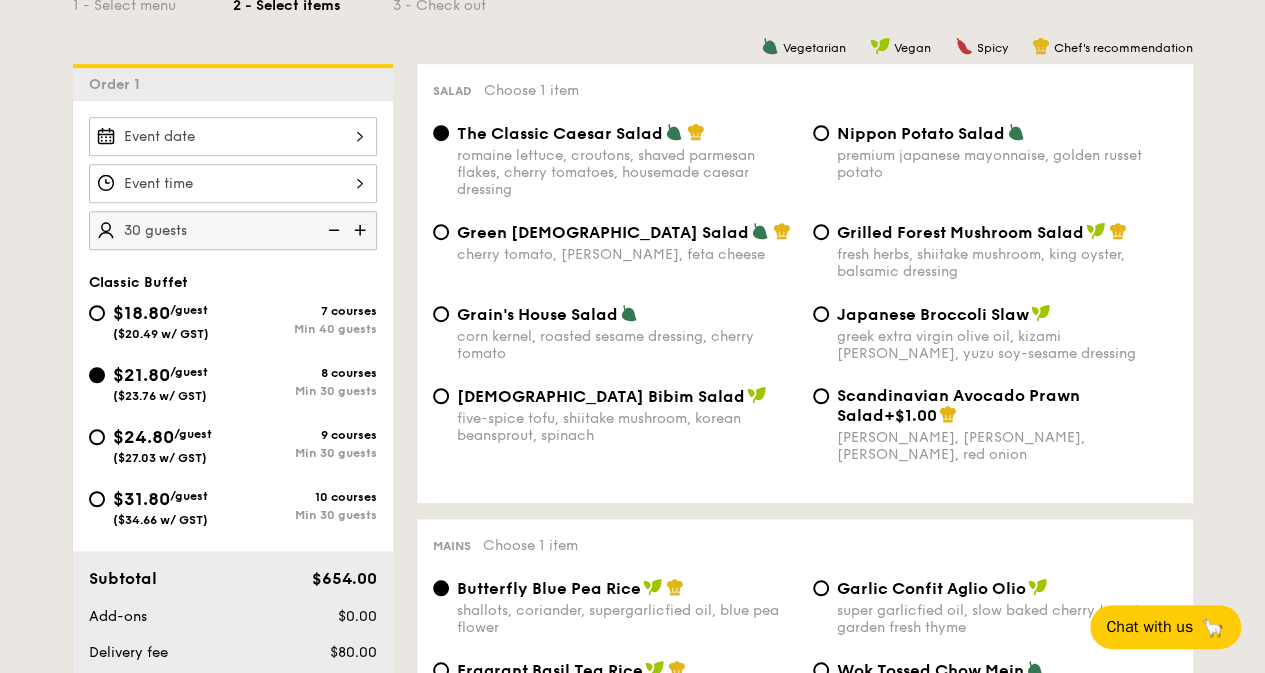 click at bounding box center [332, 230] 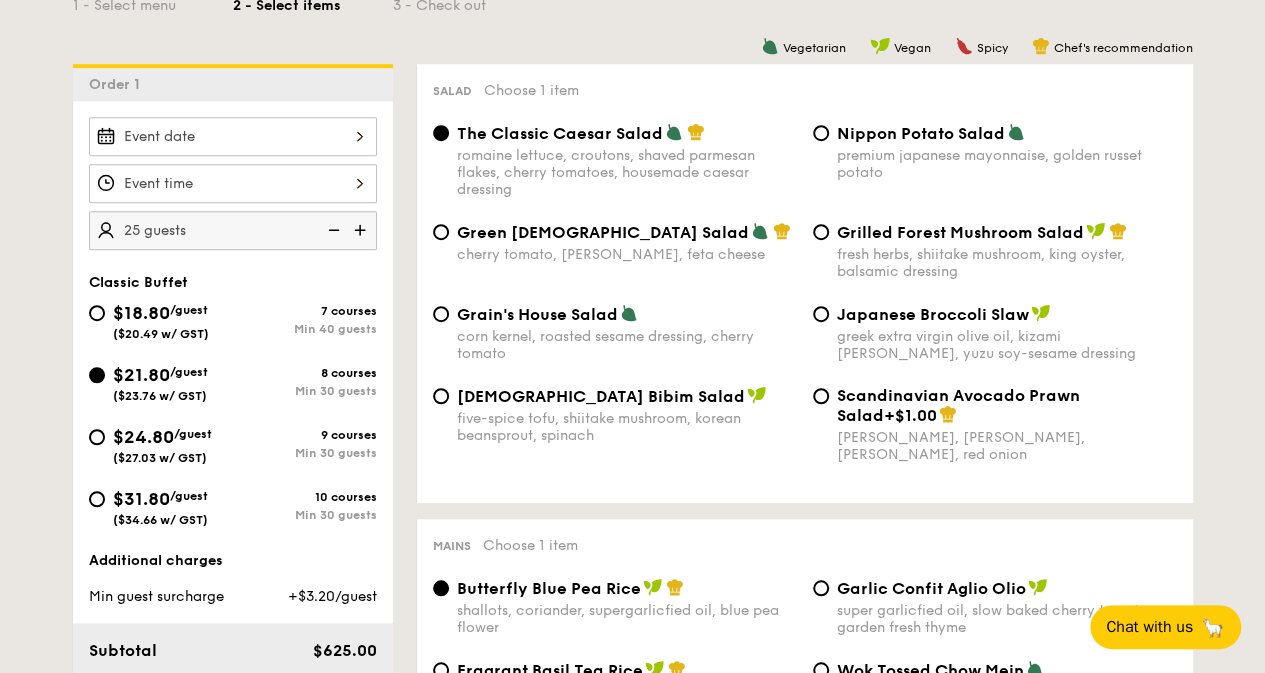 click at bounding box center [332, 230] 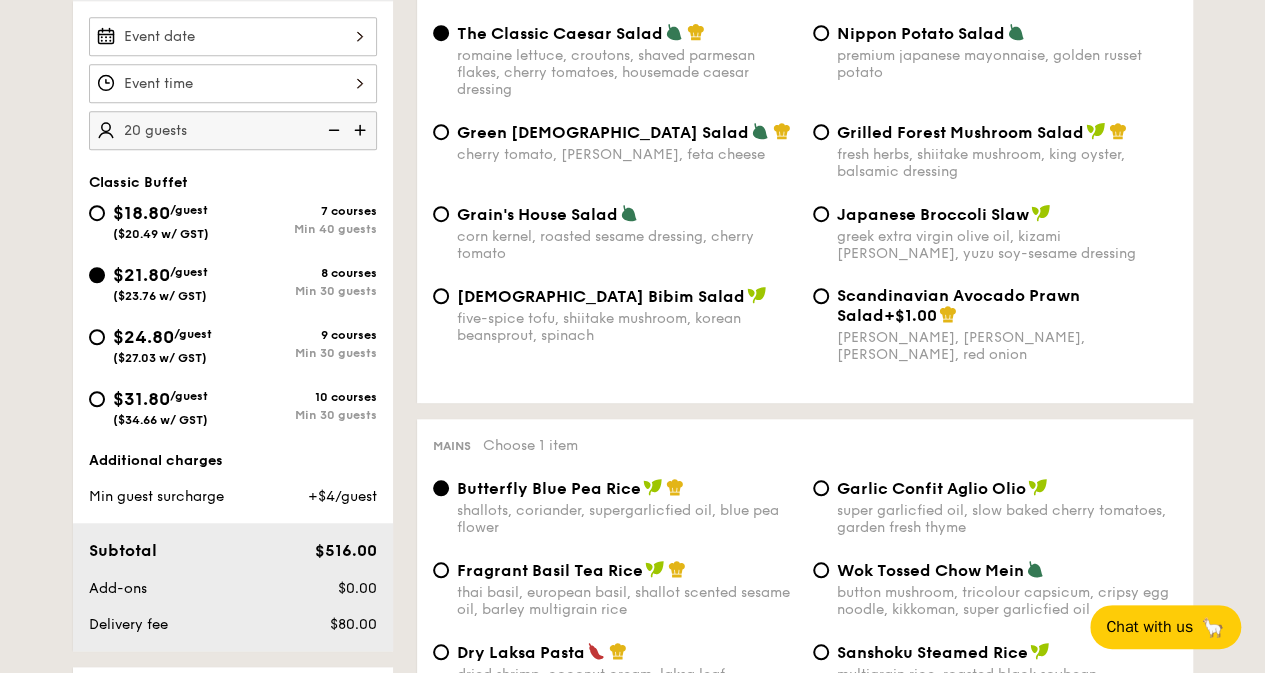 scroll, scrollTop: 500, scrollLeft: 0, axis: vertical 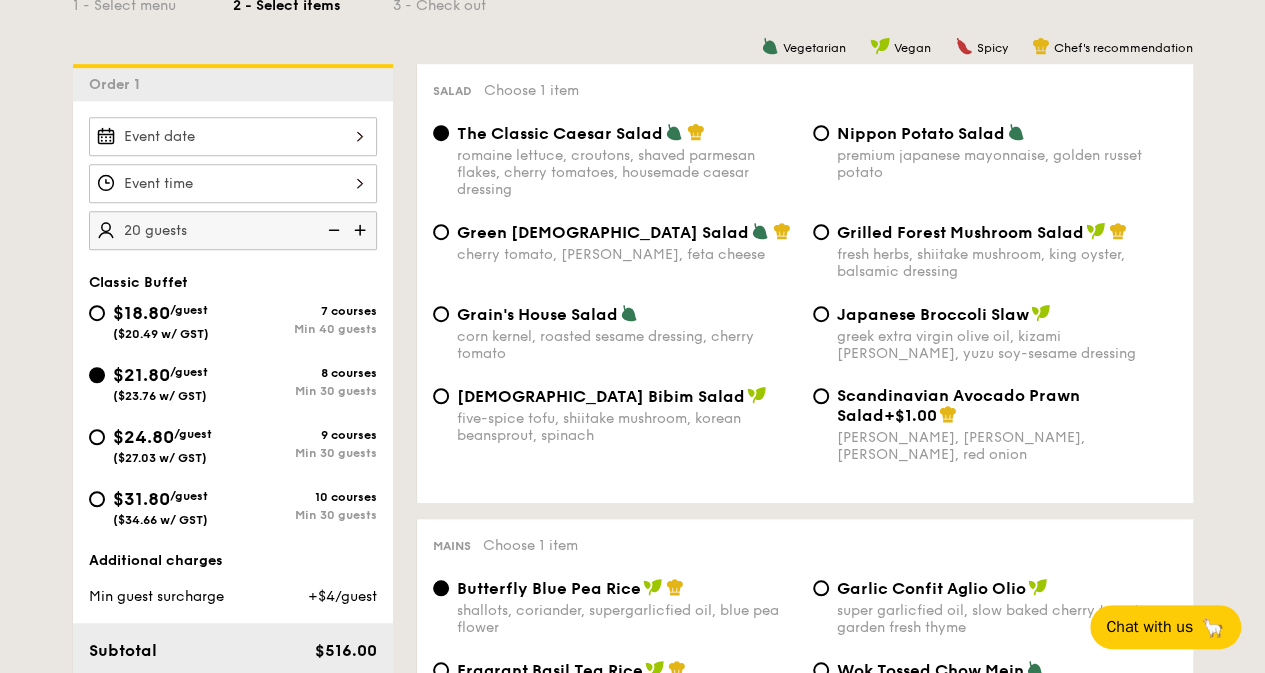 click on "Japanese Broccoli Slaw" at bounding box center (933, 314) 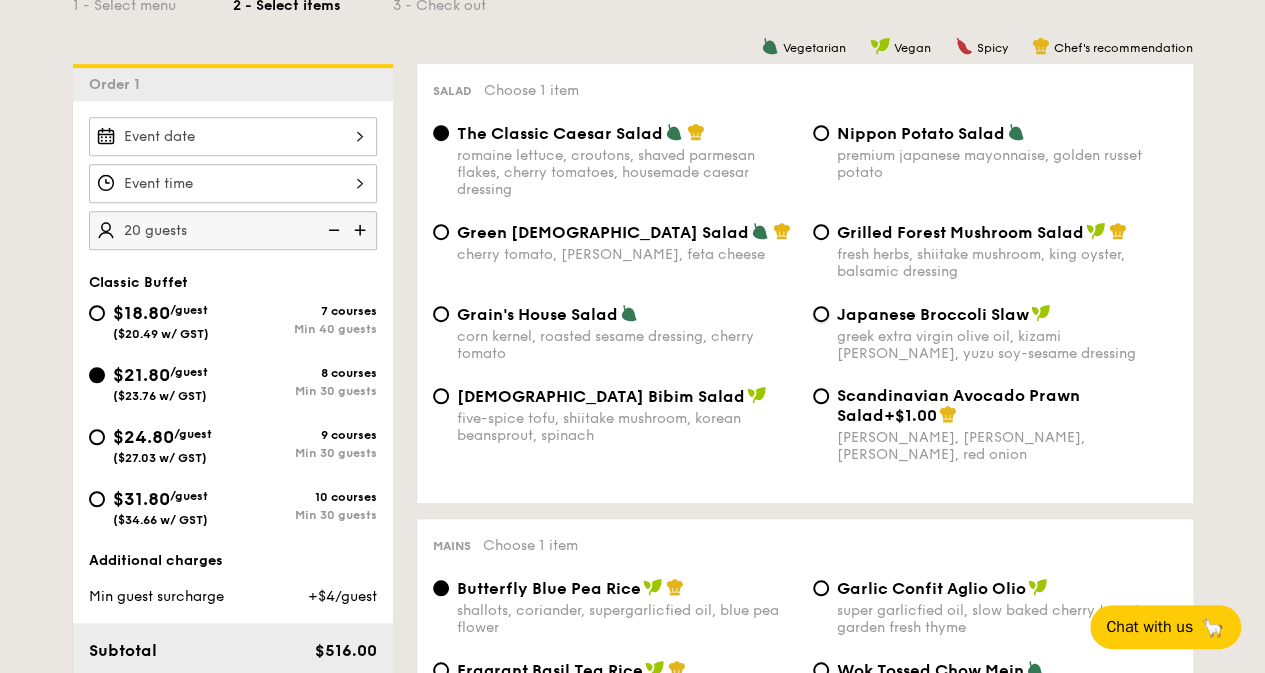 click on "Japanese Broccoli Slaw greek extra virgin olive oil, kizami nori, ginger, yuzu soy-sesame dressing" at bounding box center (821, 314) 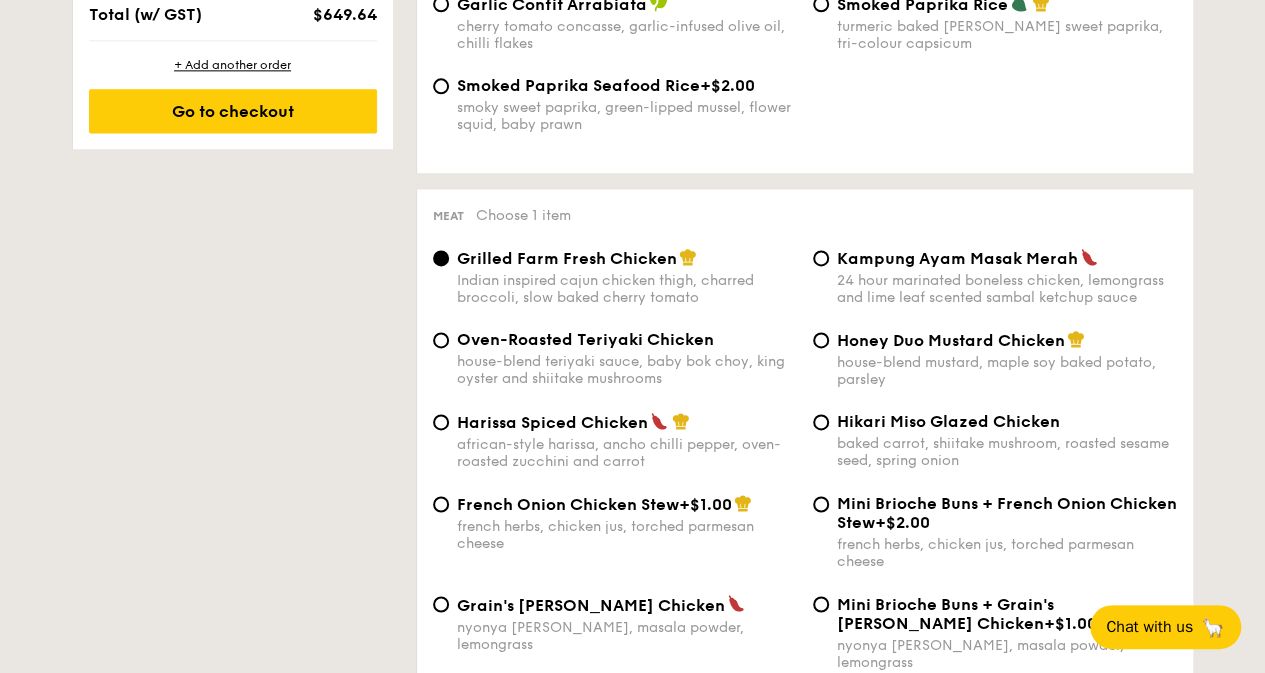 scroll, scrollTop: 1400, scrollLeft: 0, axis: vertical 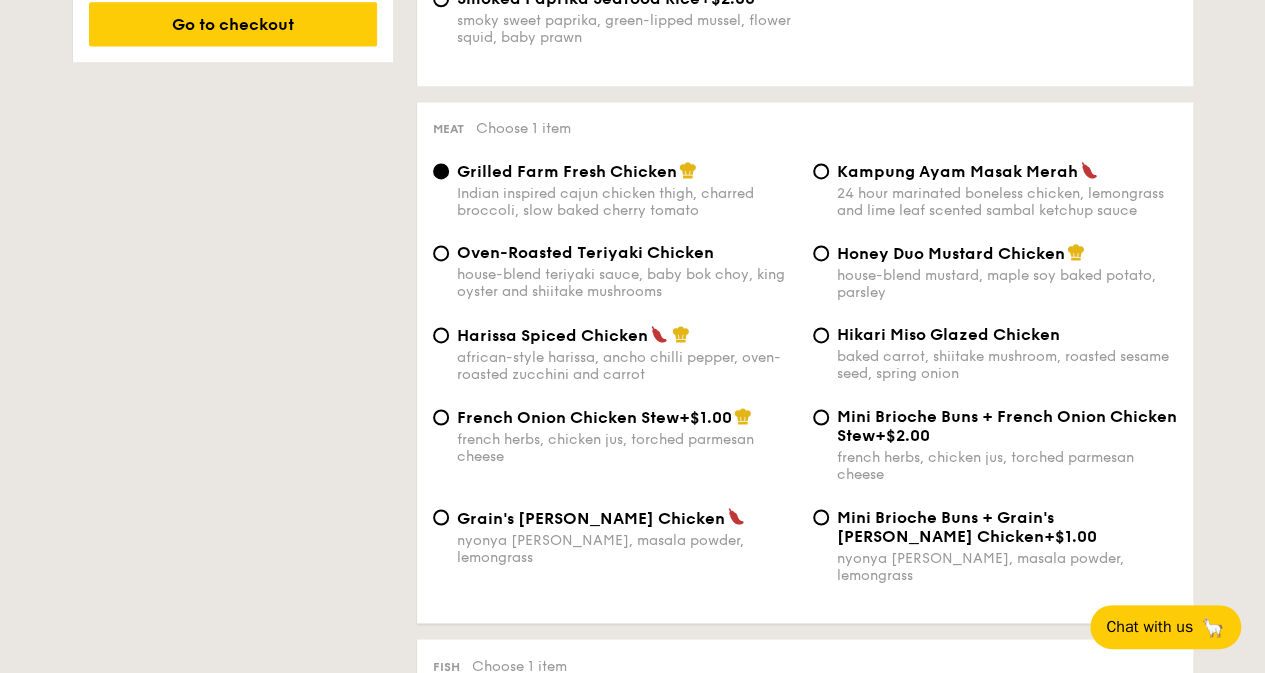 click on "Harissa Spiced Chicken" at bounding box center (627, 335) 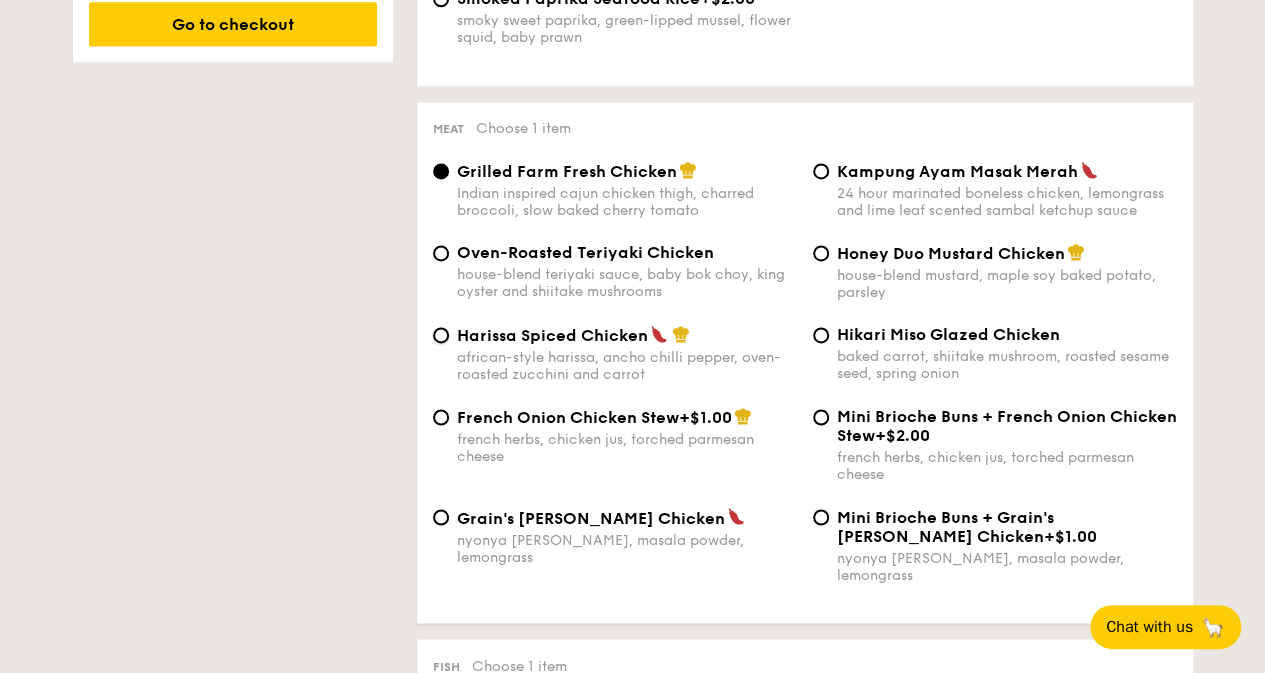 click on "Harissa Spiced Chicken african-style harissa, ancho chilli pepper, oven-roasted zucchini and carrot" at bounding box center (441, 335) 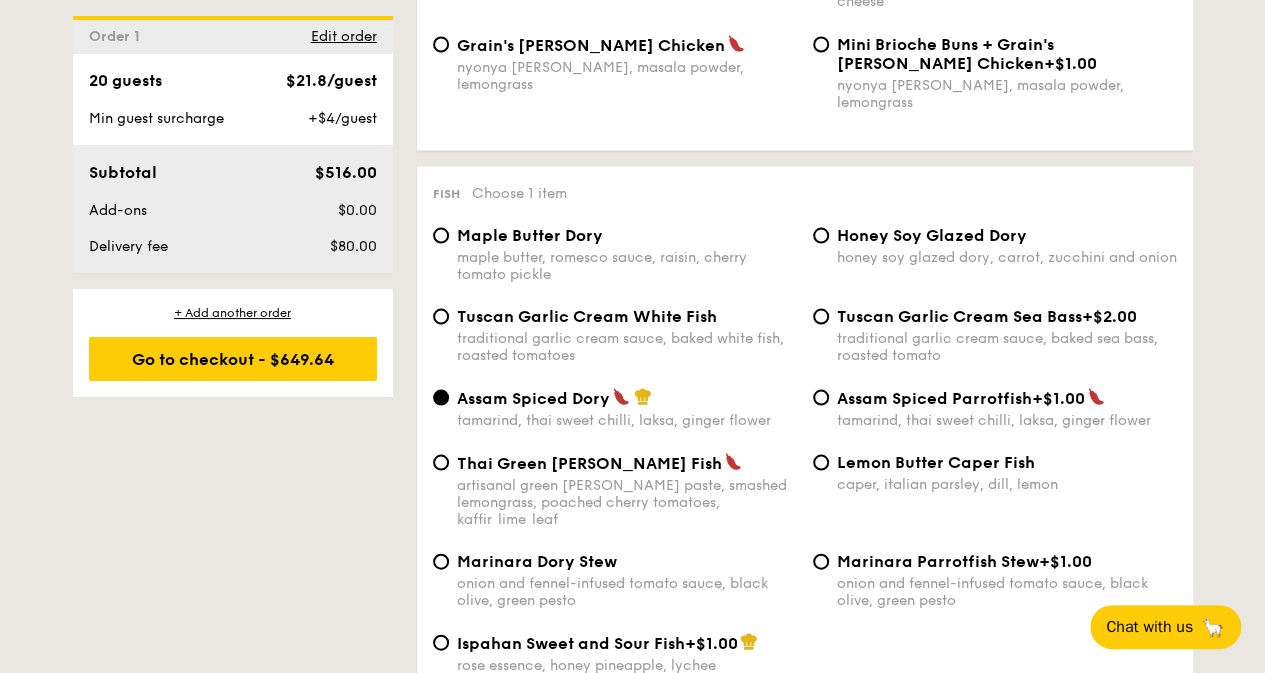 scroll, scrollTop: 1900, scrollLeft: 0, axis: vertical 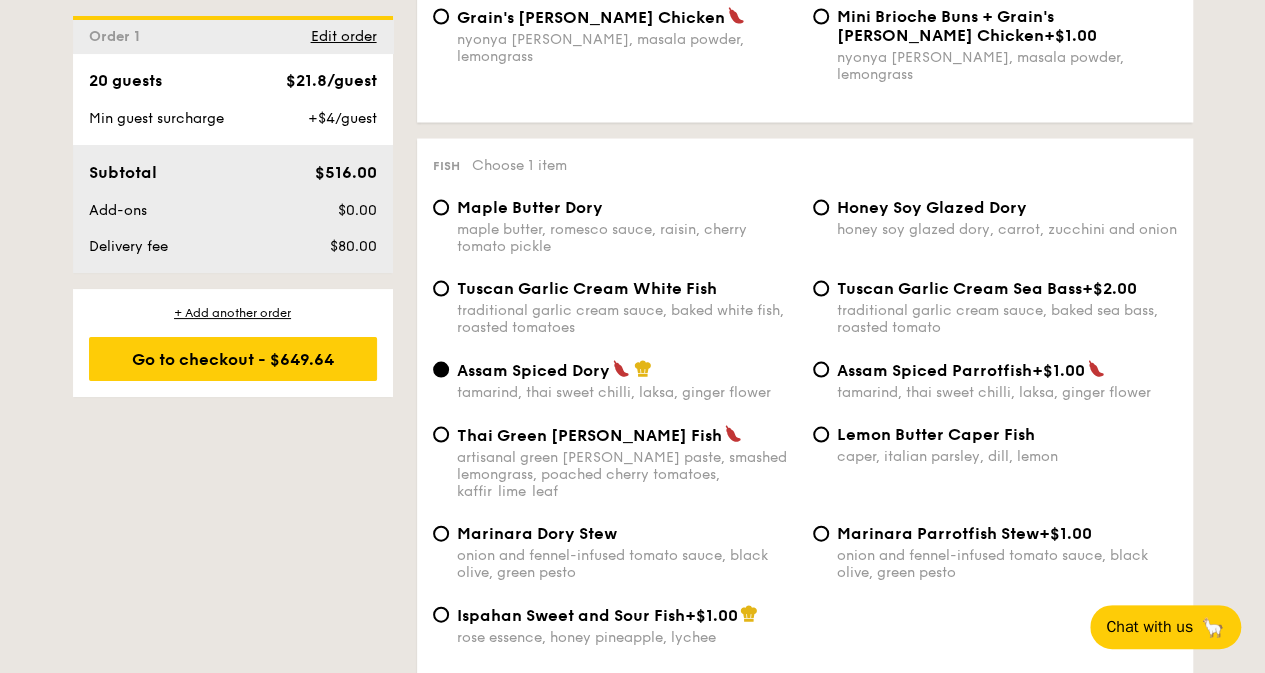 click on "Honey Soy Glazed Dory" at bounding box center [932, 207] 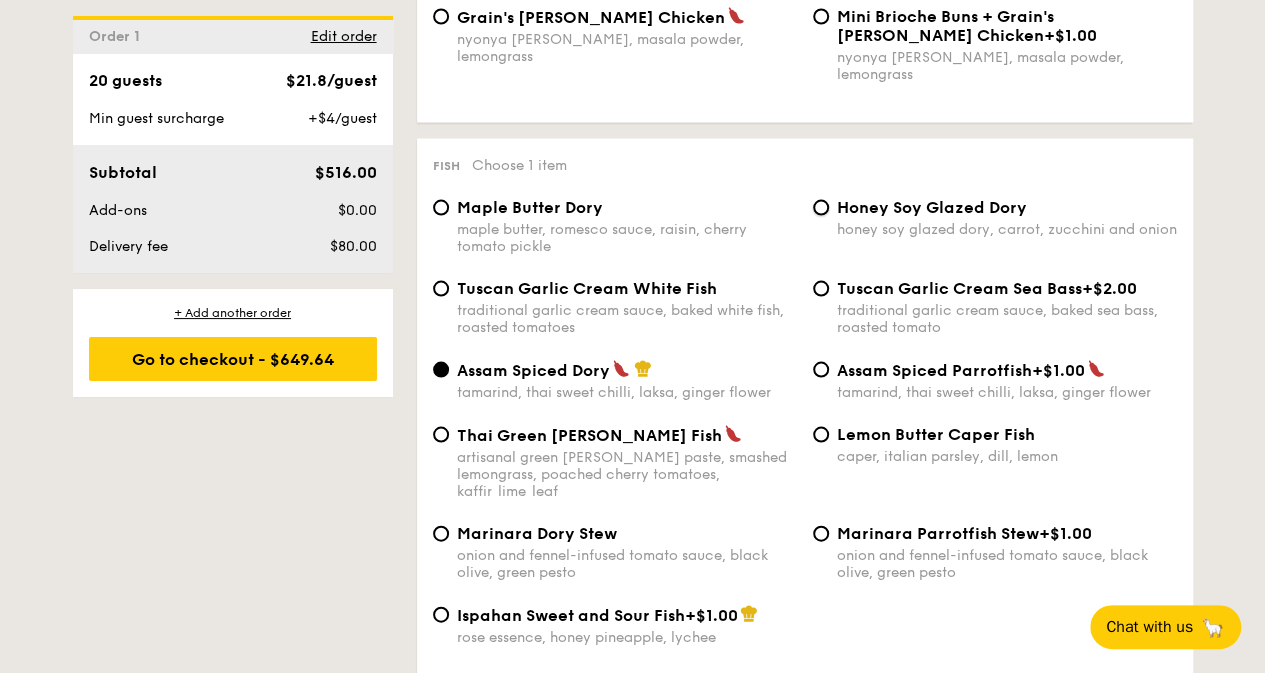 click on "Honey Soy Glazed Dory honey soy glazed dory, carrot, zucchini and onion" at bounding box center [821, 208] 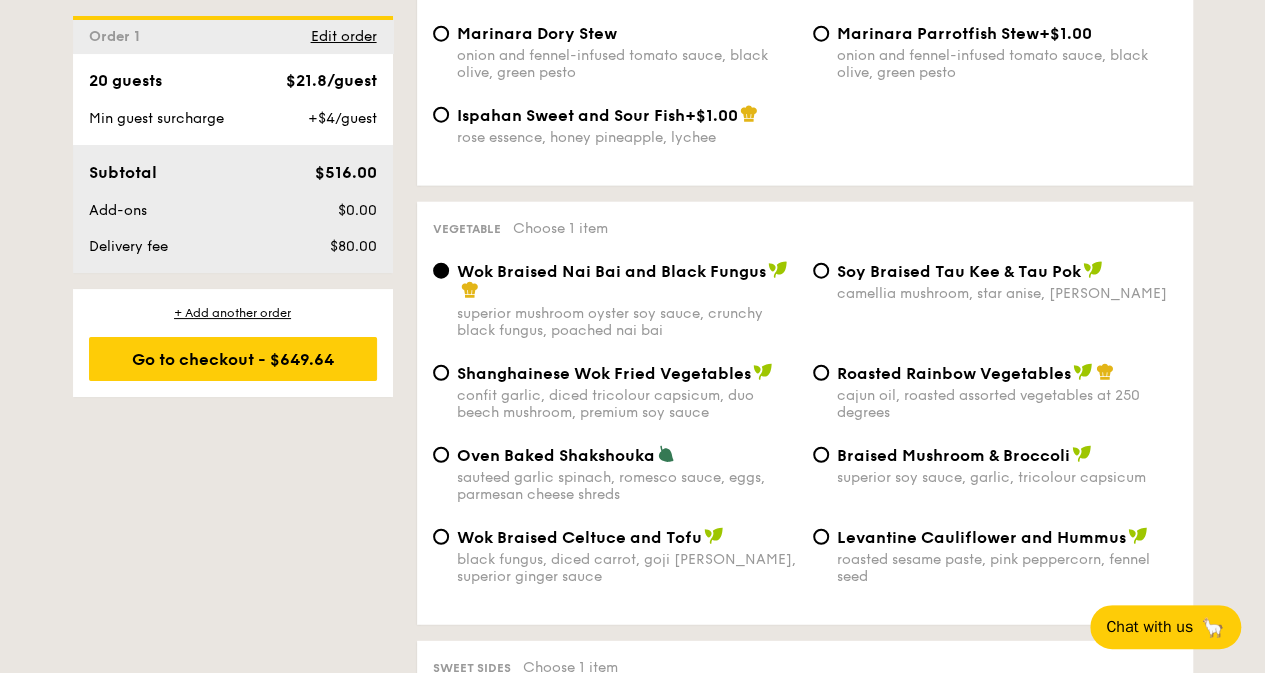 scroll, scrollTop: 2500, scrollLeft: 0, axis: vertical 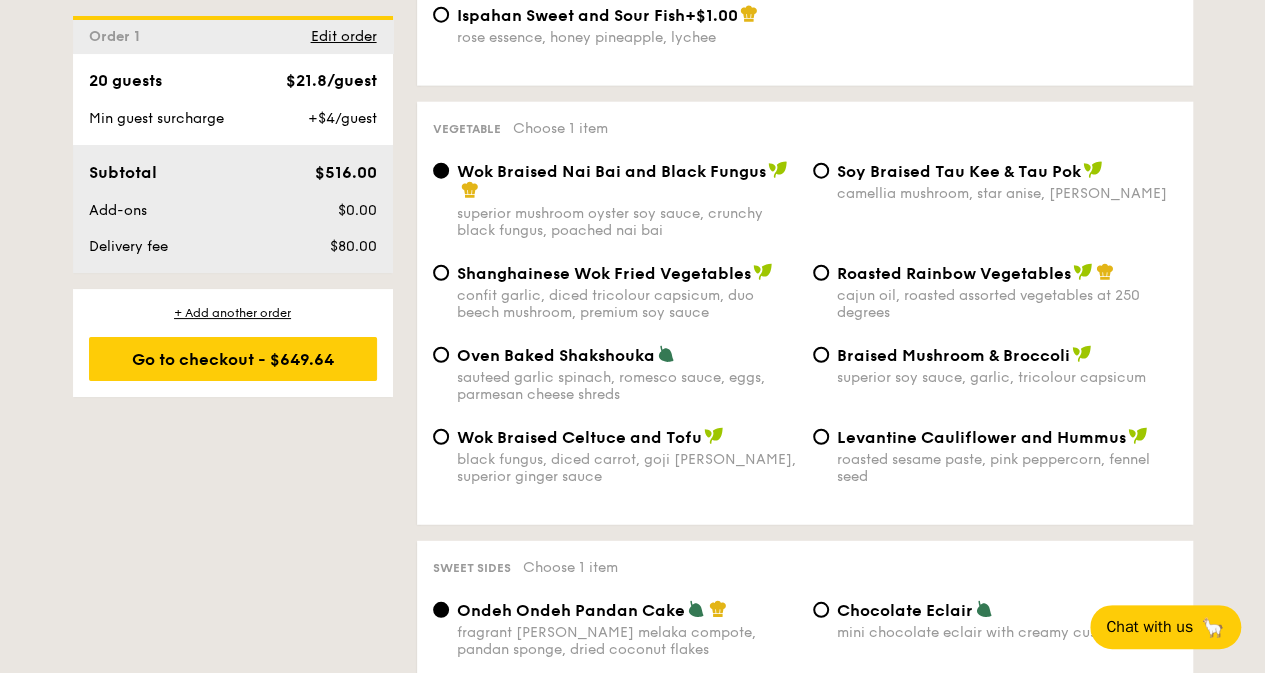 click on "Shanghainese Wok Fried Vegetables" at bounding box center (604, 273) 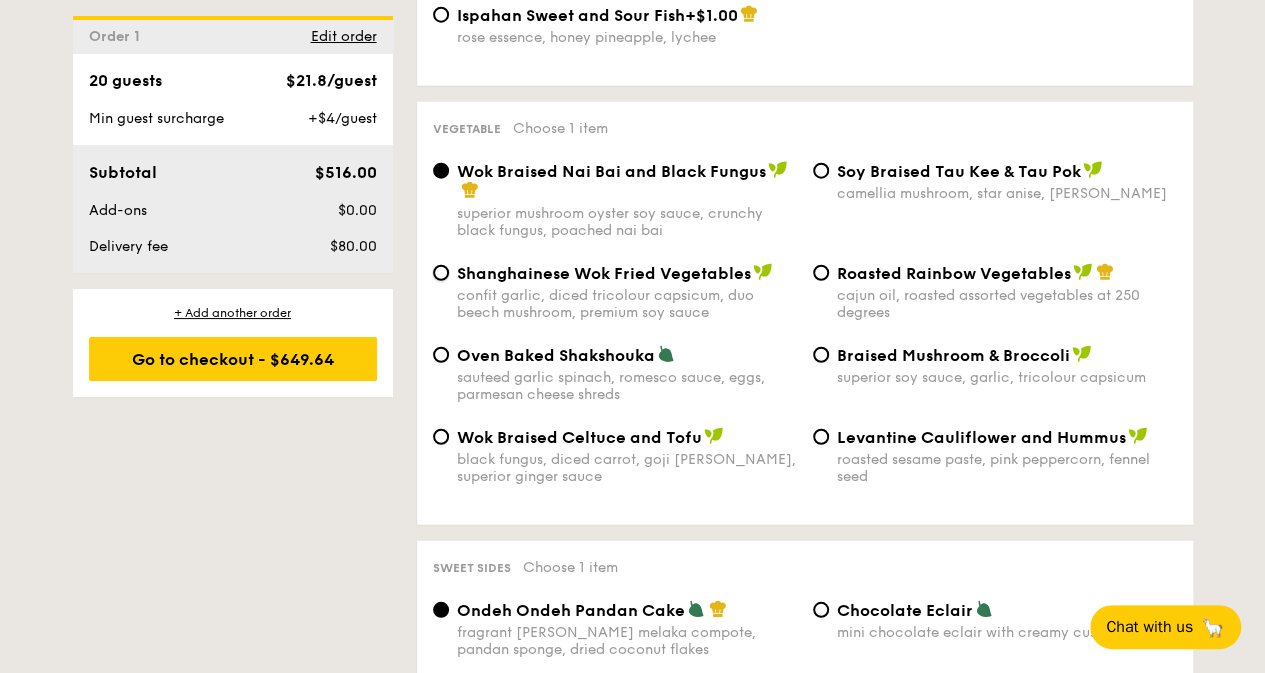 click on "Shanghainese Wok Fried Vegetables confit garlic, diced tricolour capsicum, duo beech mushroom, premium soy sauce" at bounding box center (441, 273) 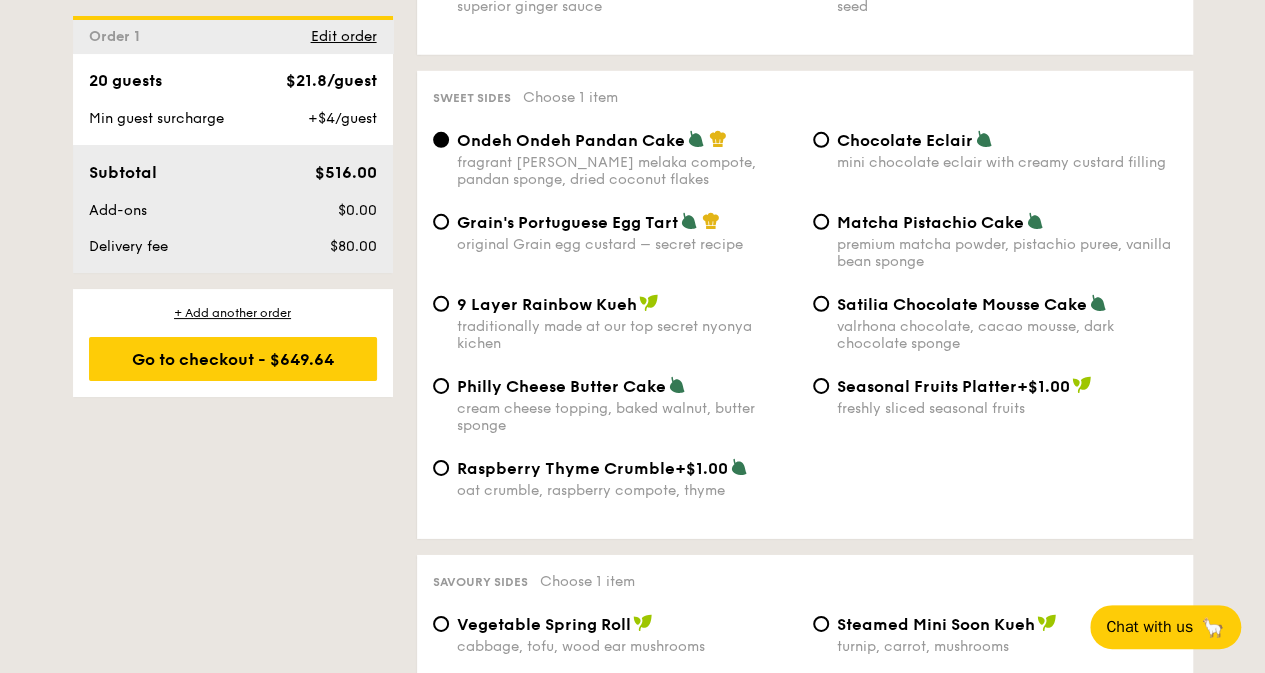 scroll, scrollTop: 3000, scrollLeft: 0, axis: vertical 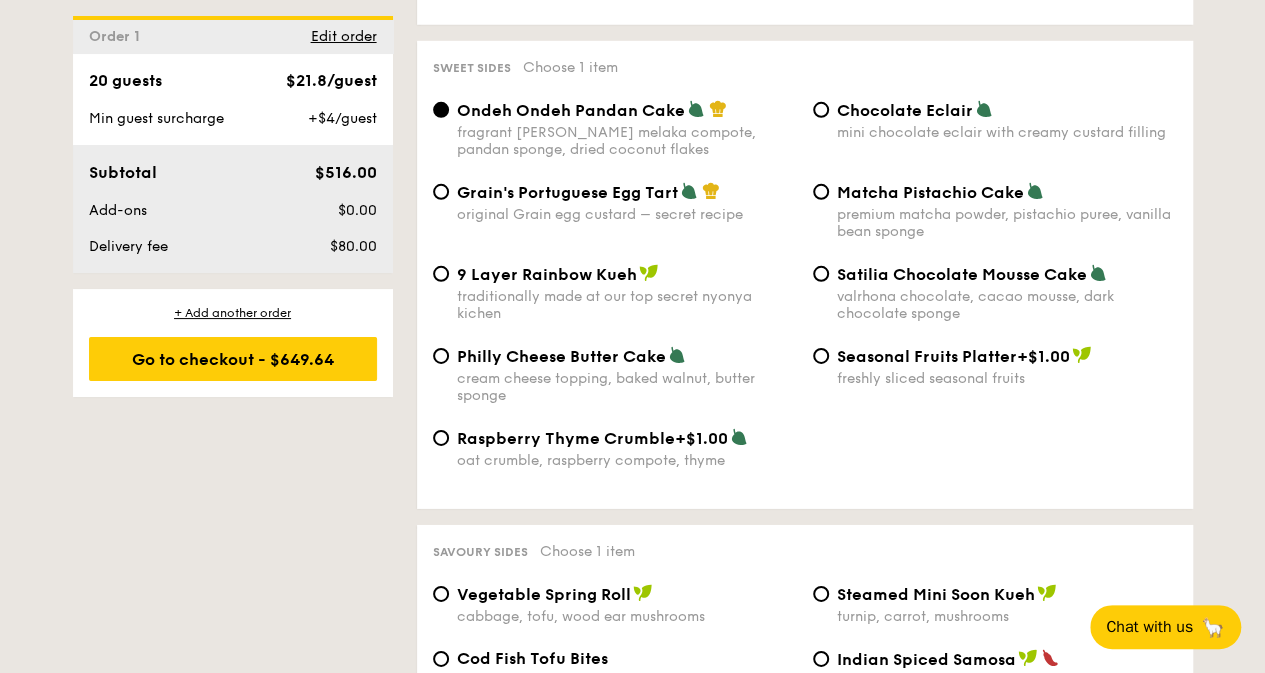 click on "Grain's Portuguese Egg Tart" at bounding box center (567, 192) 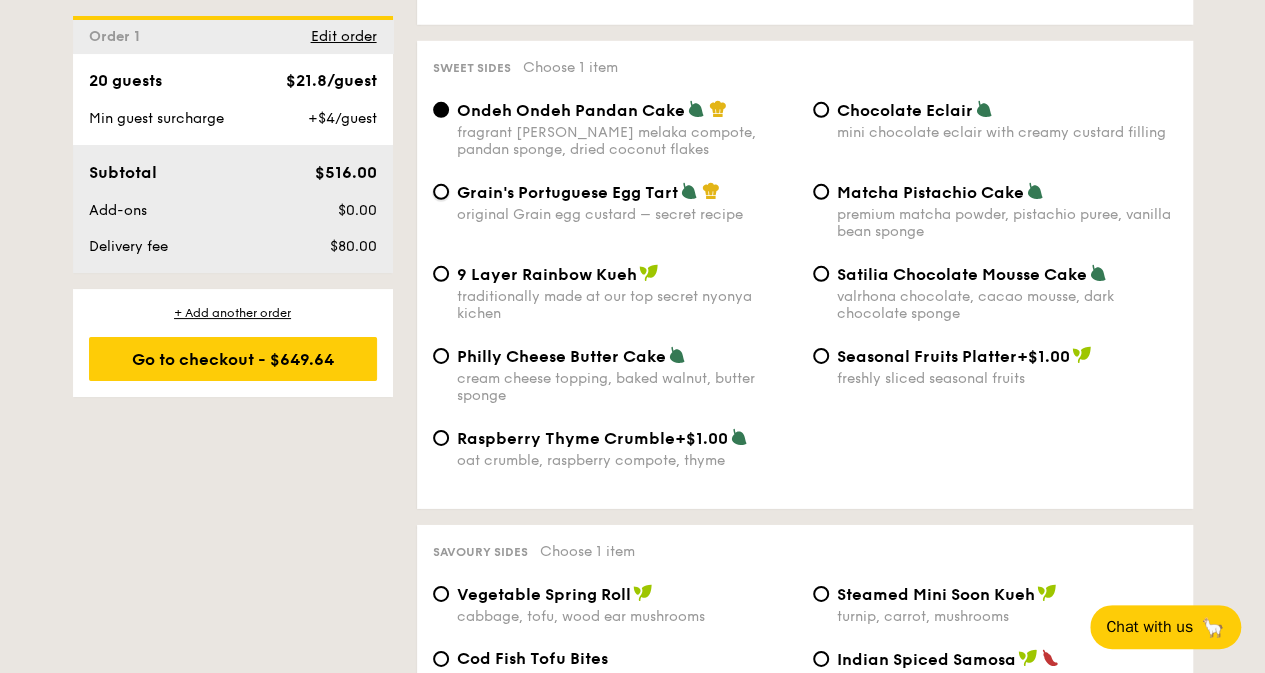 click on "Grain's Portuguese Egg Tart original Grain egg custard – secret recipe" at bounding box center [441, 192] 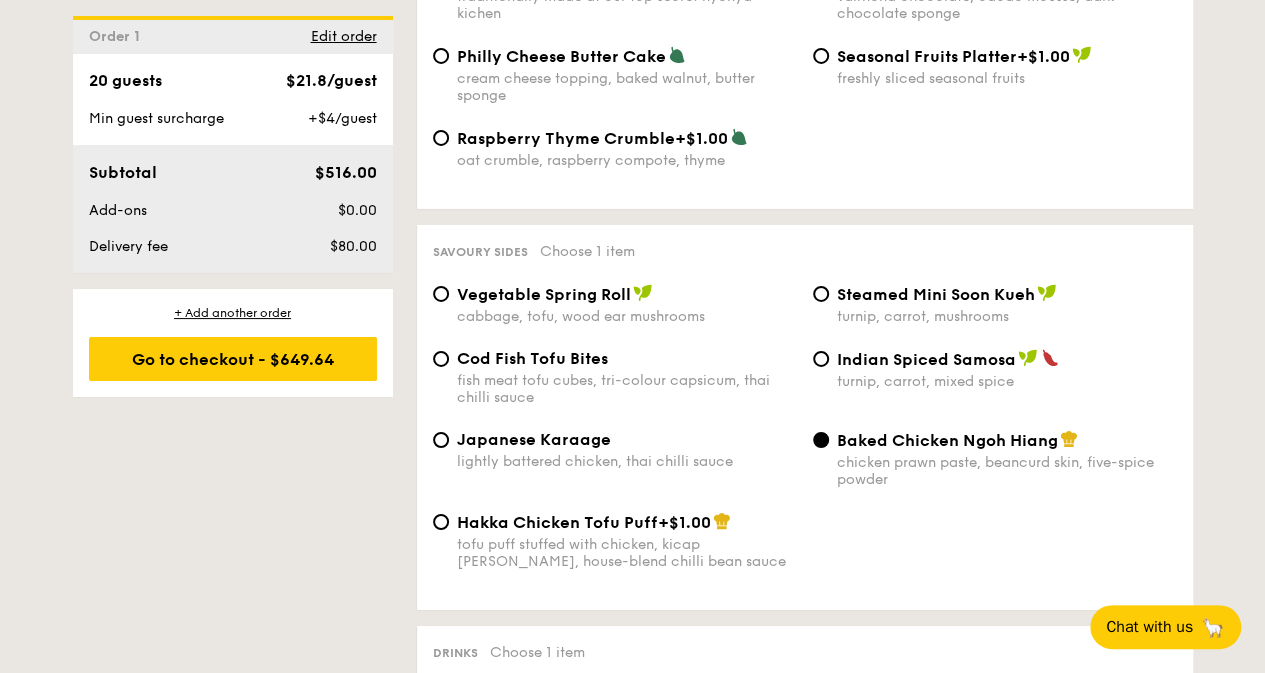 scroll, scrollTop: 3400, scrollLeft: 0, axis: vertical 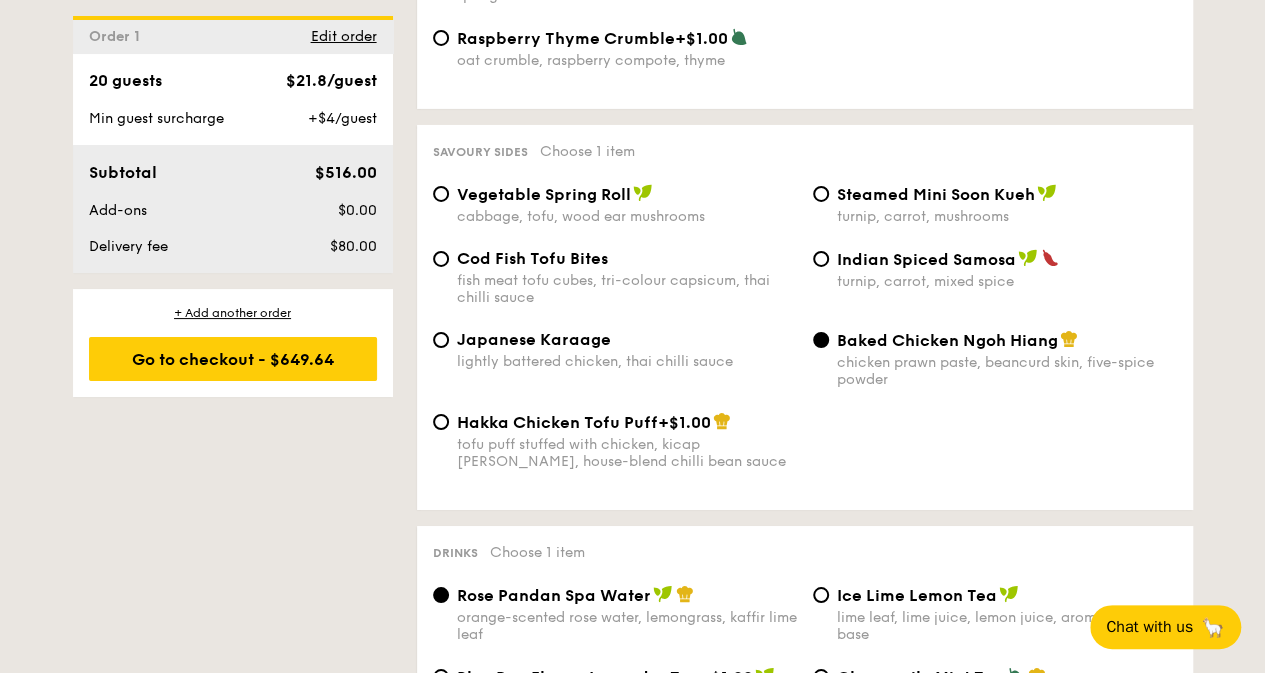 click on "Steamed Mini Soon Kueh" at bounding box center (936, 194) 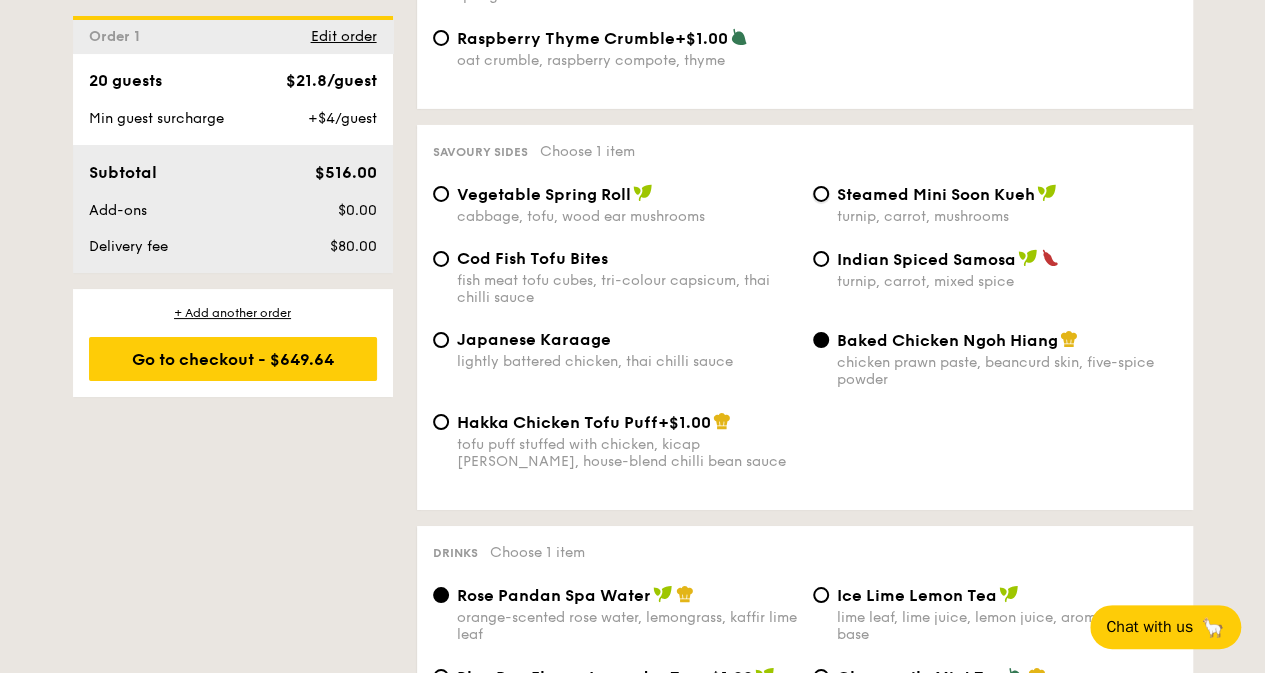 click on "Steamed Mini Soon Kueh turnip, carrot, mushrooms" at bounding box center (821, 194) 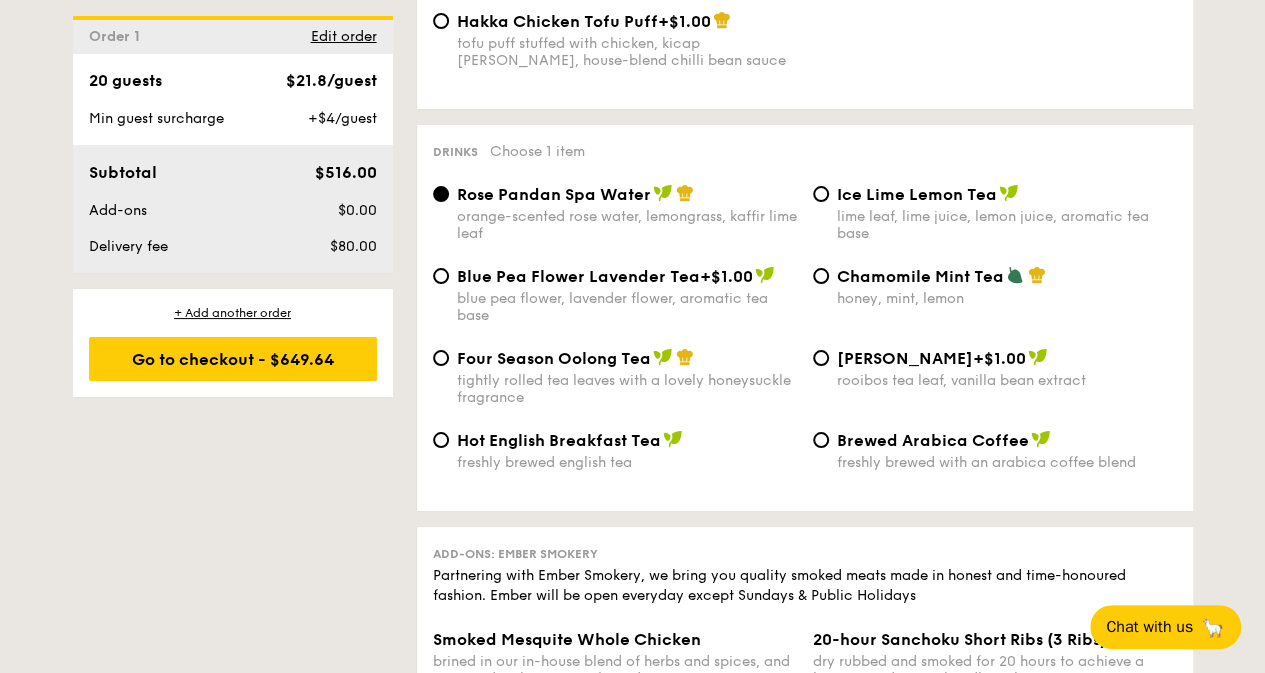 scroll, scrollTop: 3802, scrollLeft: 0, axis: vertical 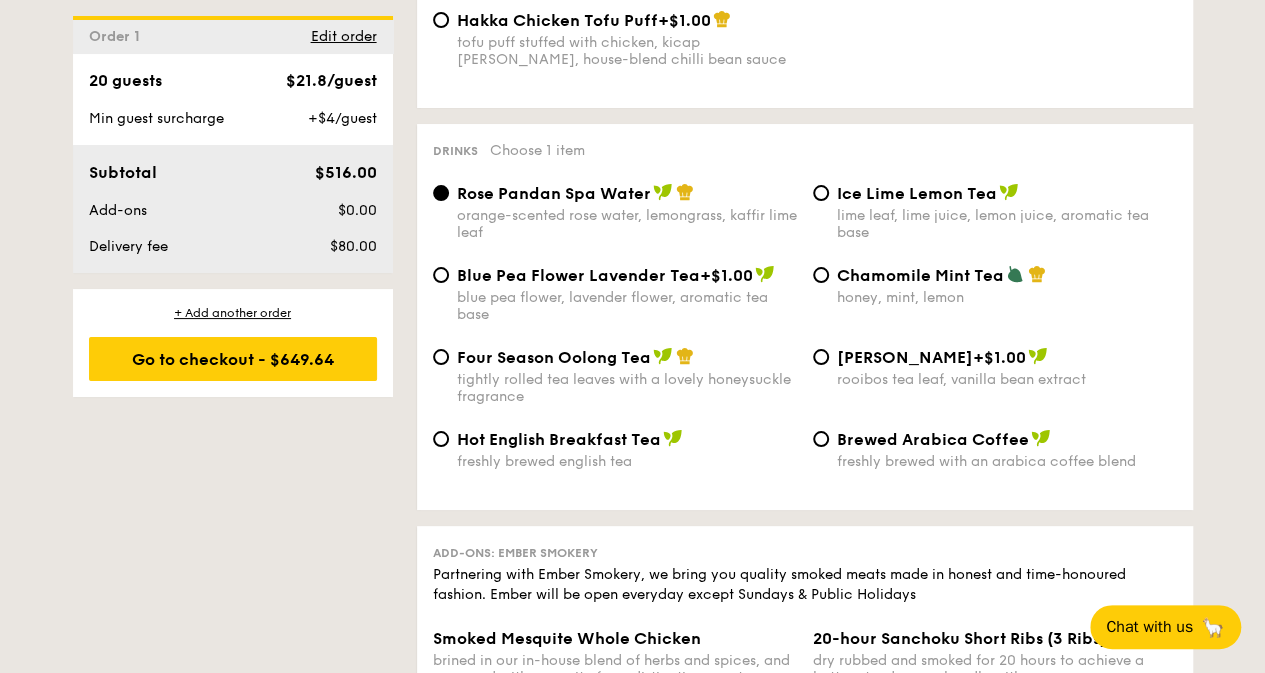 click on "Ice Lime Lemon Tea" at bounding box center (917, 193) 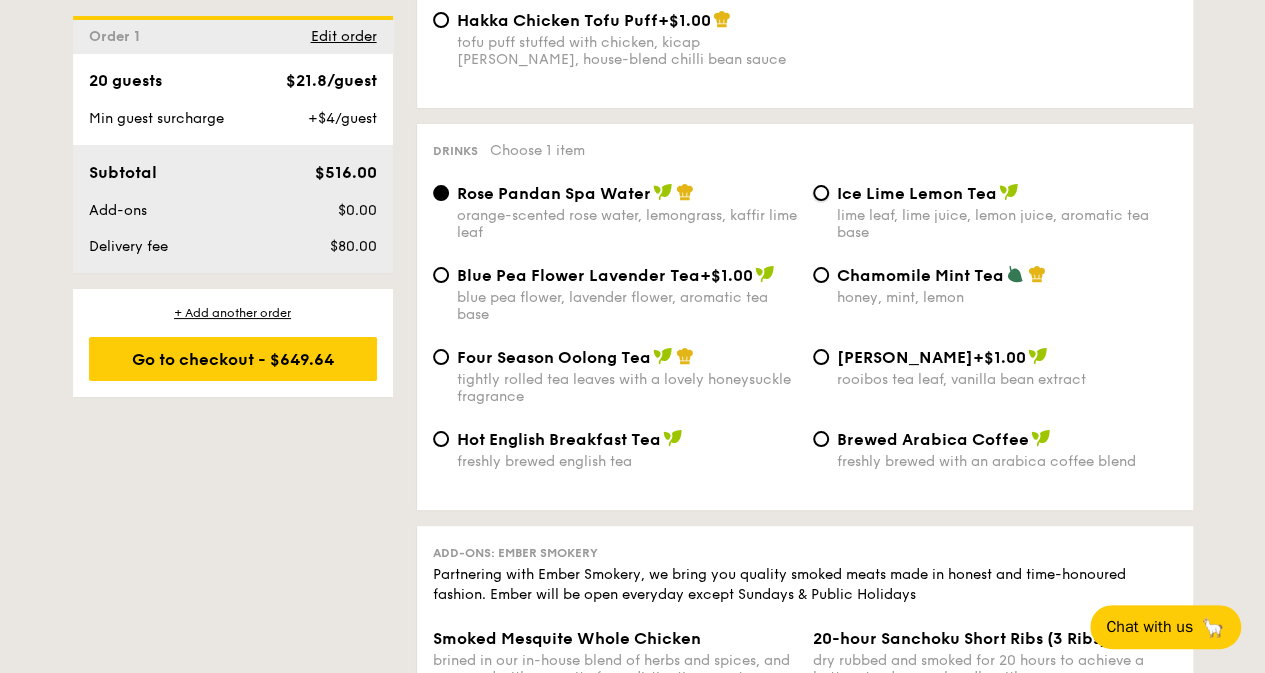 click on "Ice Lime Lemon Tea lime leaf, lime juice, lemon juice, aromatic tea base" at bounding box center [821, 193] 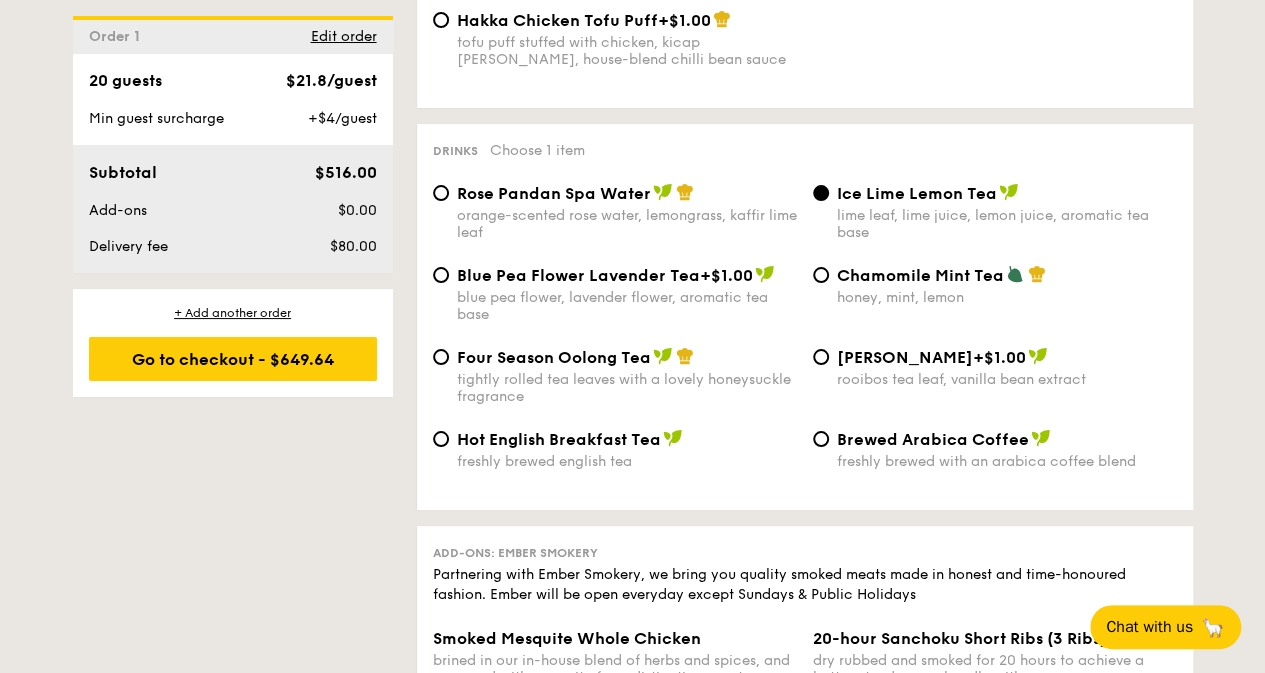 click on "Rose Pandan Spa Water" at bounding box center [554, 193] 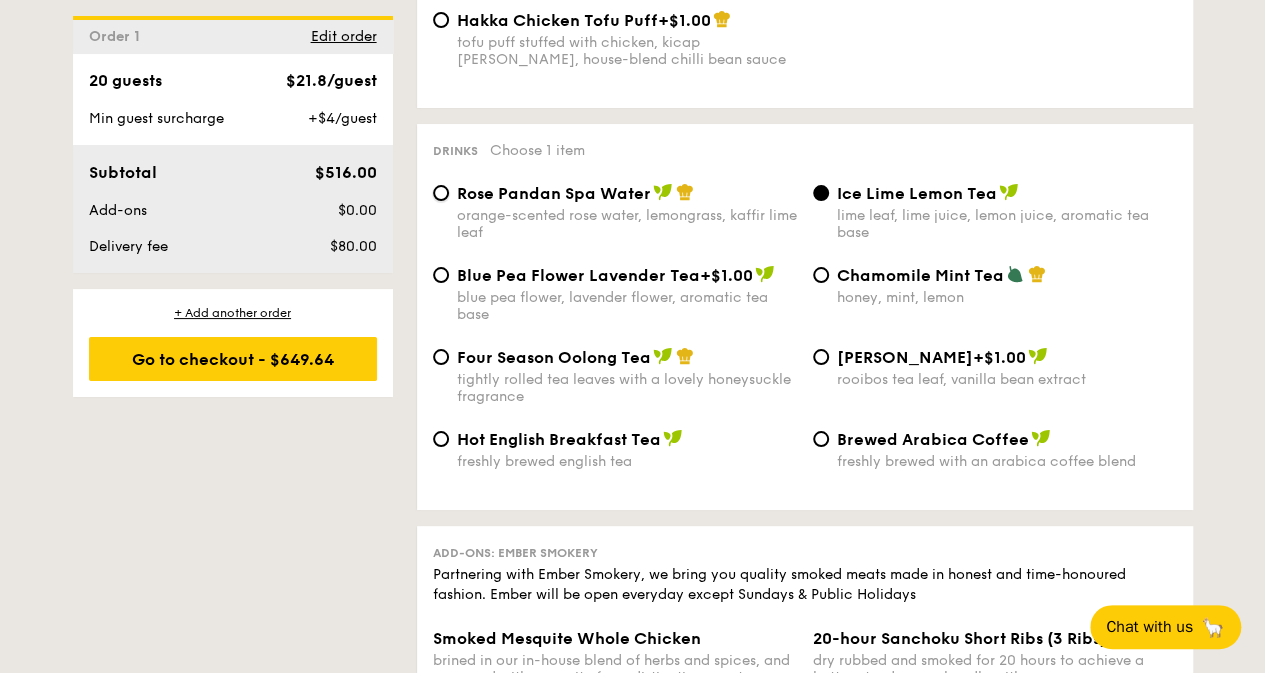 click on "Rose Pandan Spa Water orange-scented rose water, lemongrass, kaffir lime leaf" at bounding box center (441, 193) 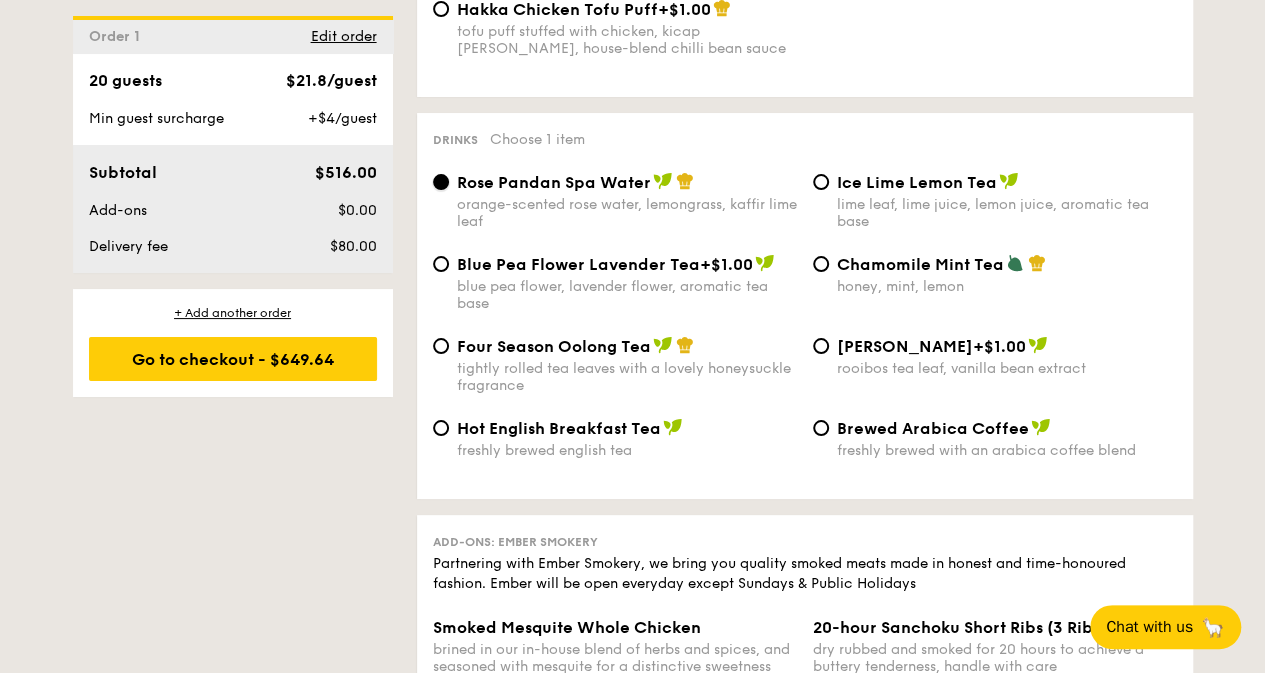 scroll, scrollTop: 3814, scrollLeft: 0, axis: vertical 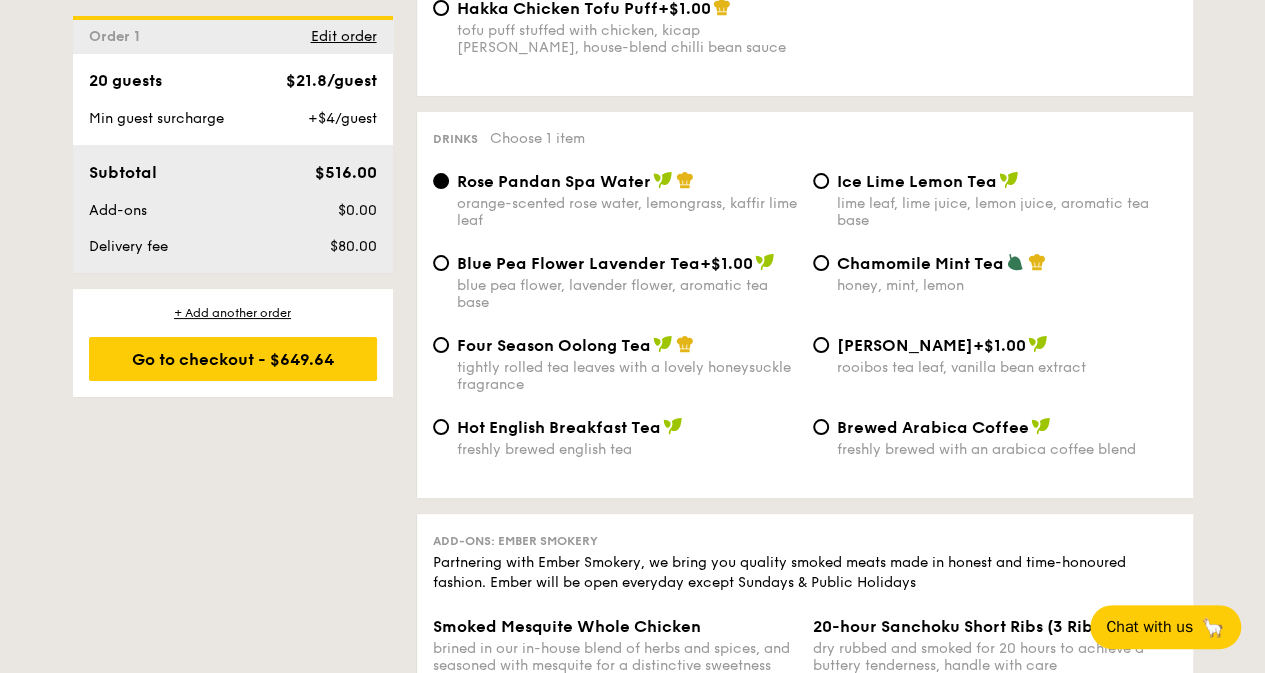 click on "+$1.00" at bounding box center (726, 263) 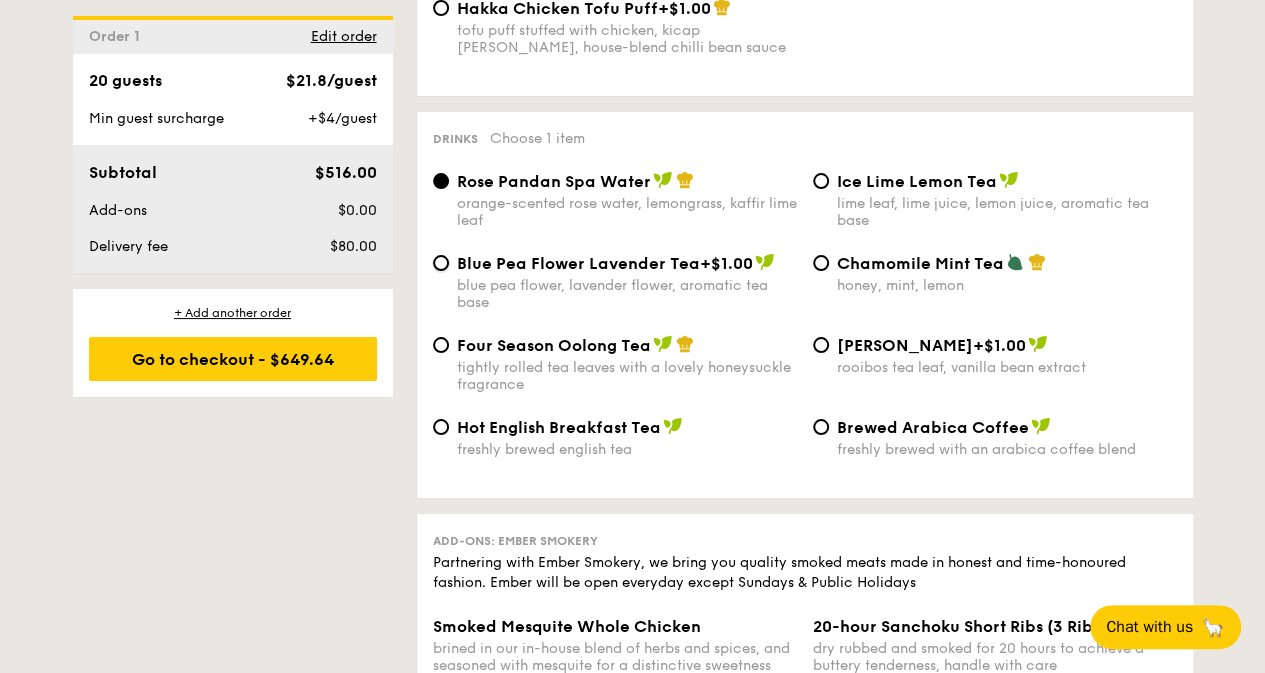 click on "Blue Pea Flower Lavender Tea
+$1.00
blue pea flower, lavender flower, aromatic tea base" at bounding box center (441, 263) 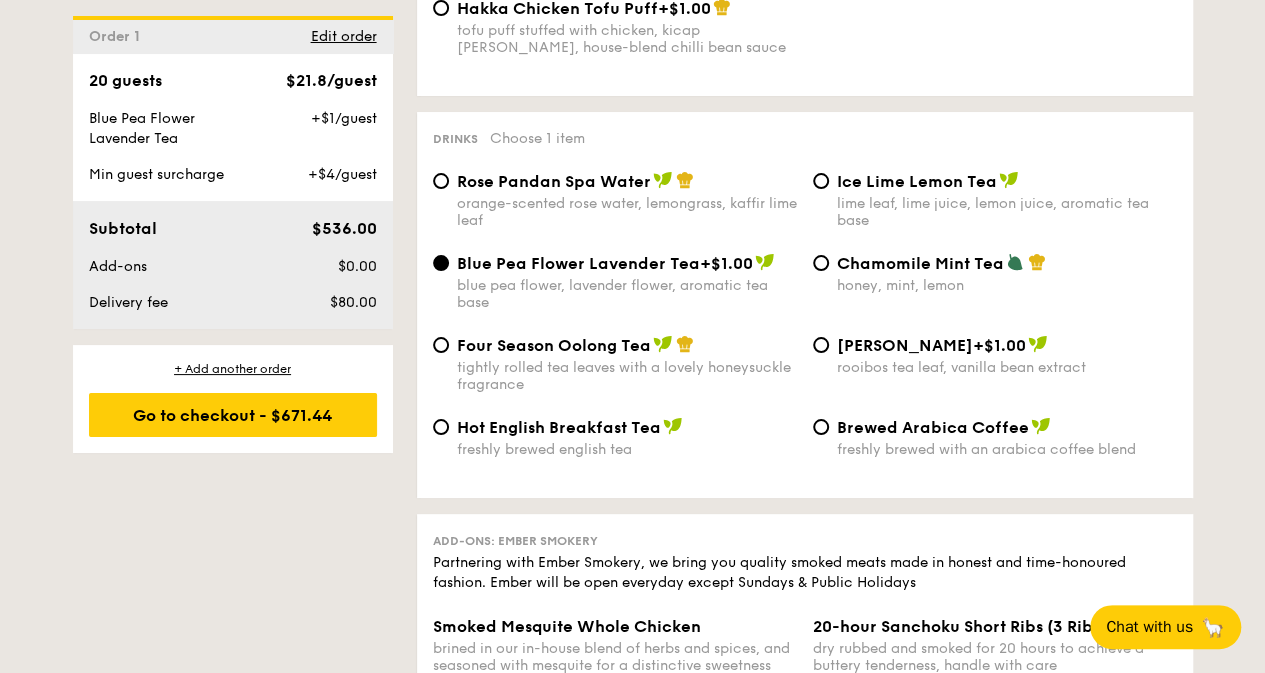 click on "+$1.00" at bounding box center [726, 263] 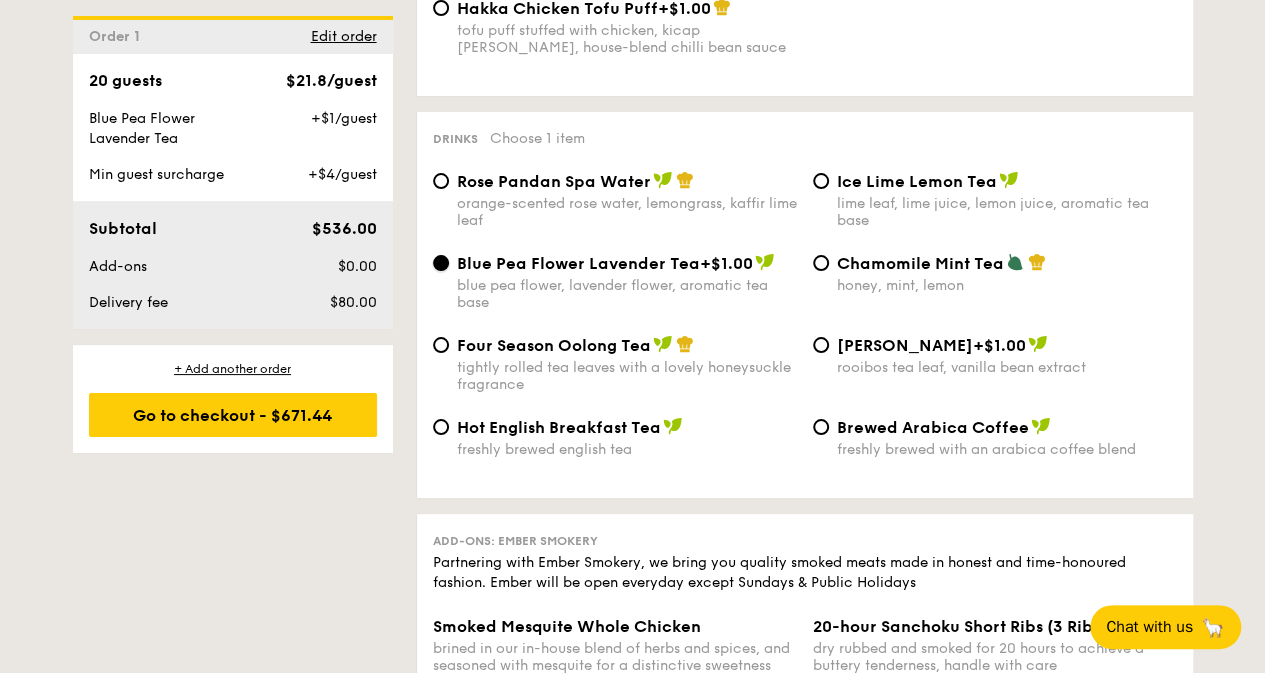 click on "Blue Pea Flower Lavender Tea
+$1.00
blue pea flower, lavender flower, aromatic tea base" at bounding box center [441, 263] 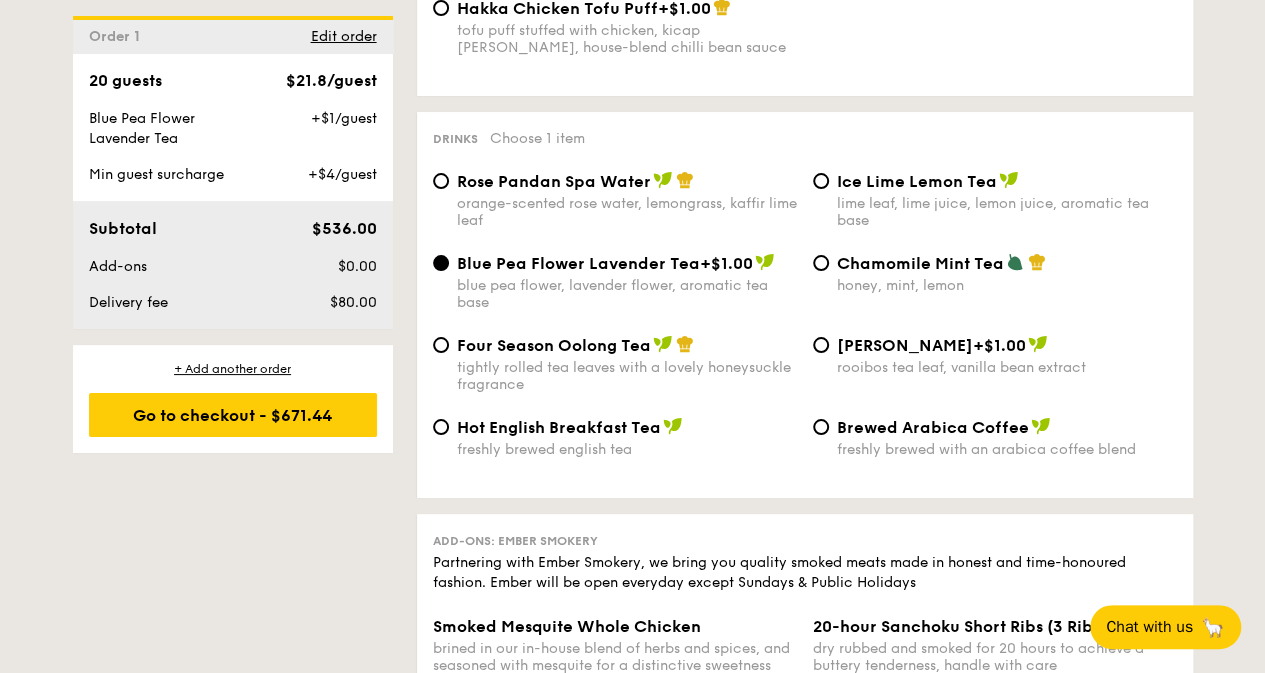 click on "Rose Pandan Spa Water" at bounding box center [554, 181] 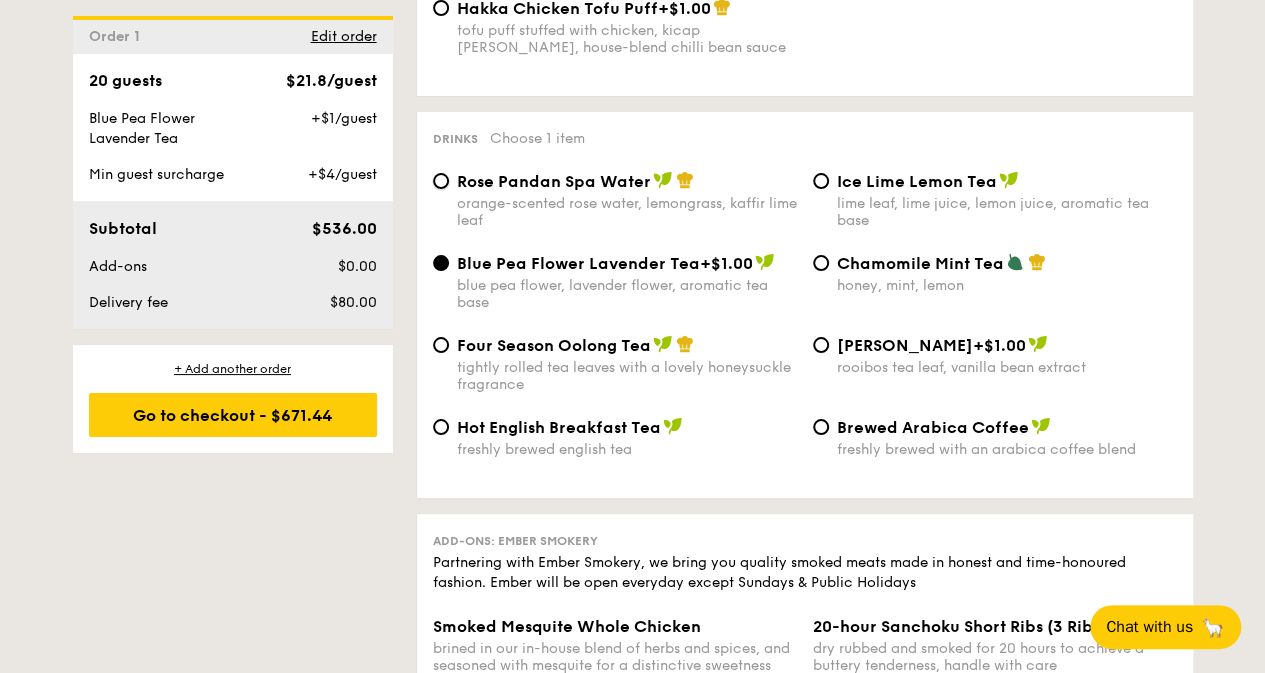 click on "Rose Pandan Spa Water orange-scented rose water, lemongrass, kaffir lime leaf" at bounding box center (441, 181) 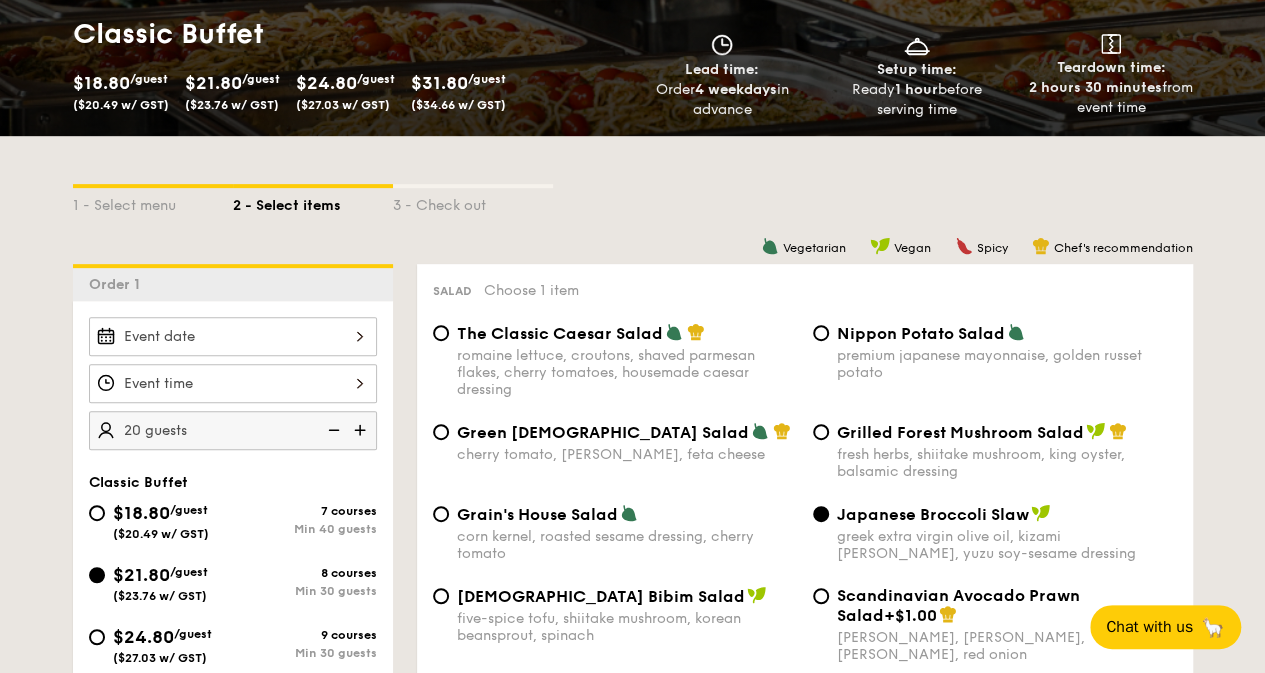 scroll, scrollTop: 600, scrollLeft: 0, axis: vertical 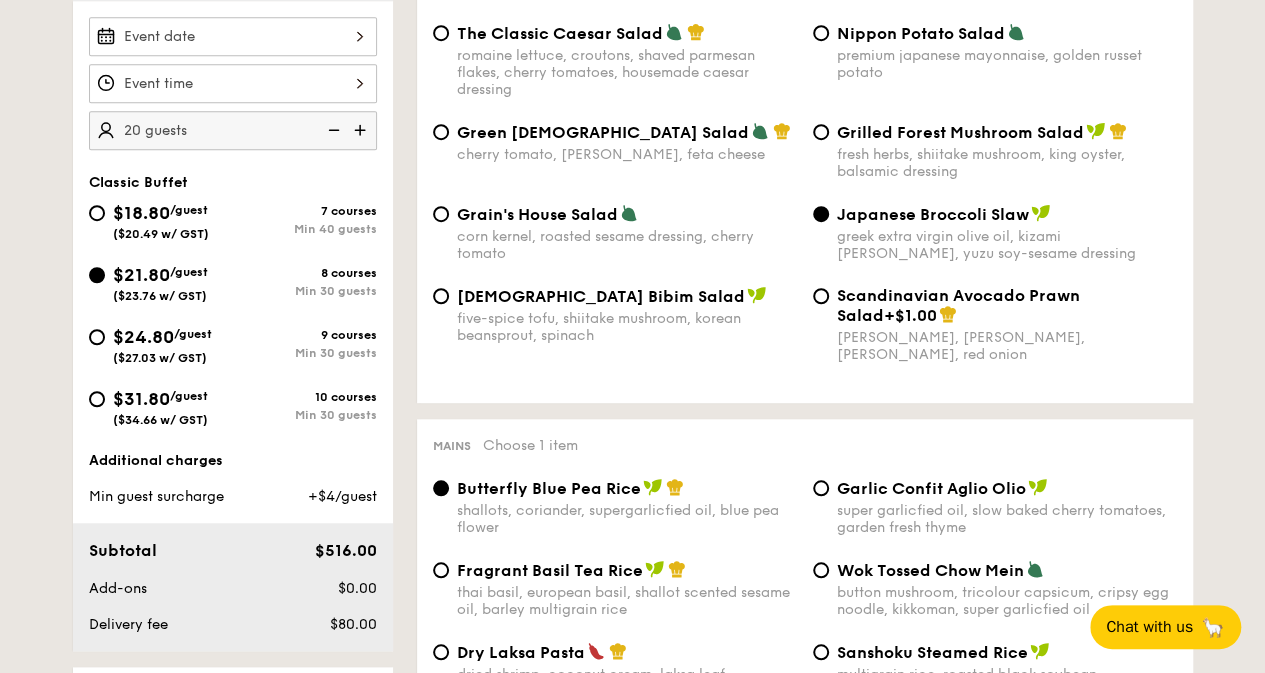 click at bounding box center [332, 130] 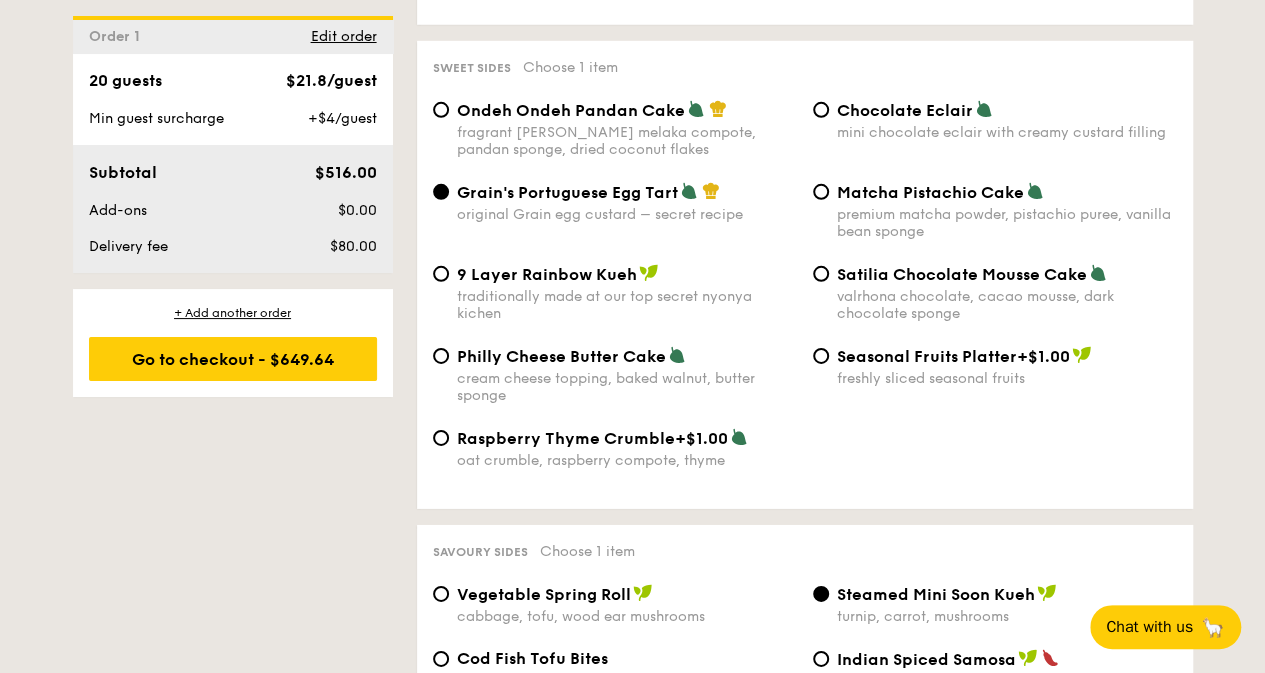 scroll, scrollTop: 3400, scrollLeft: 0, axis: vertical 